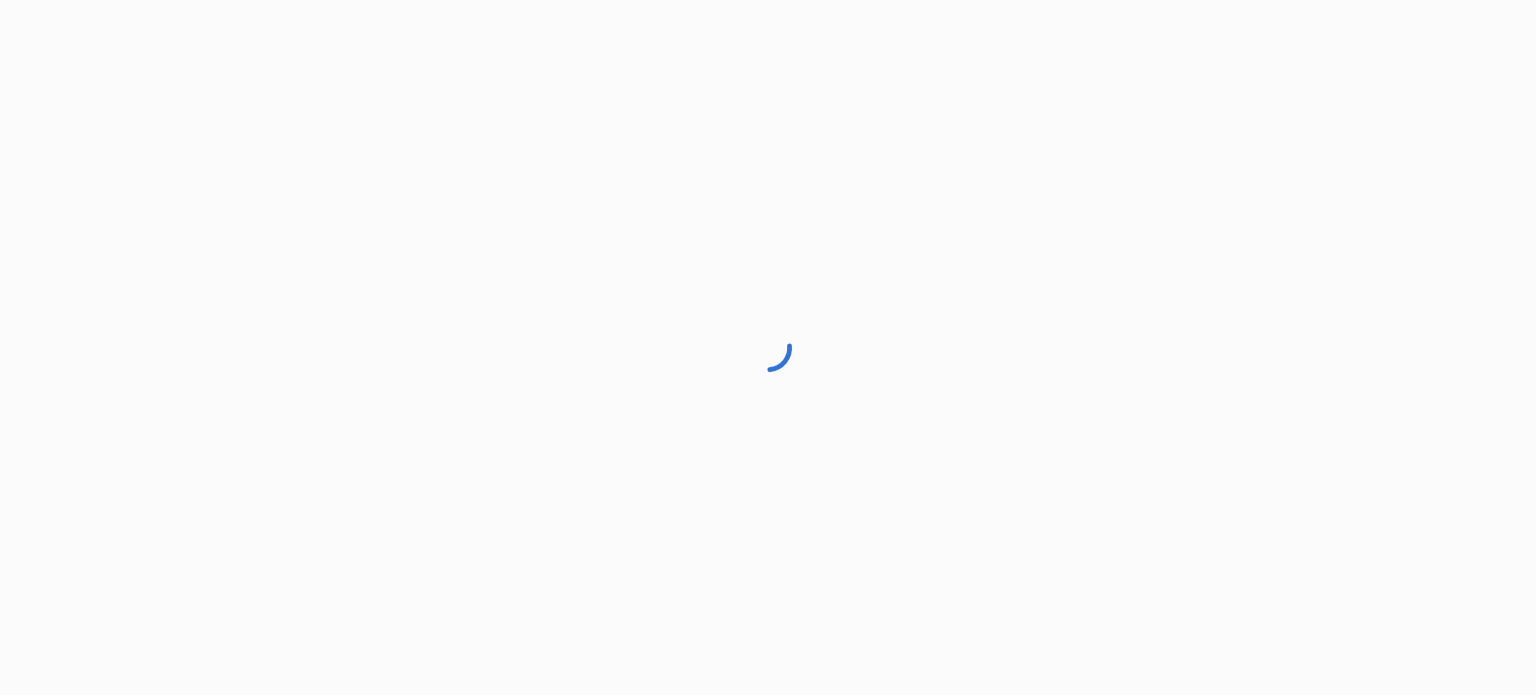 scroll, scrollTop: 0, scrollLeft: 0, axis: both 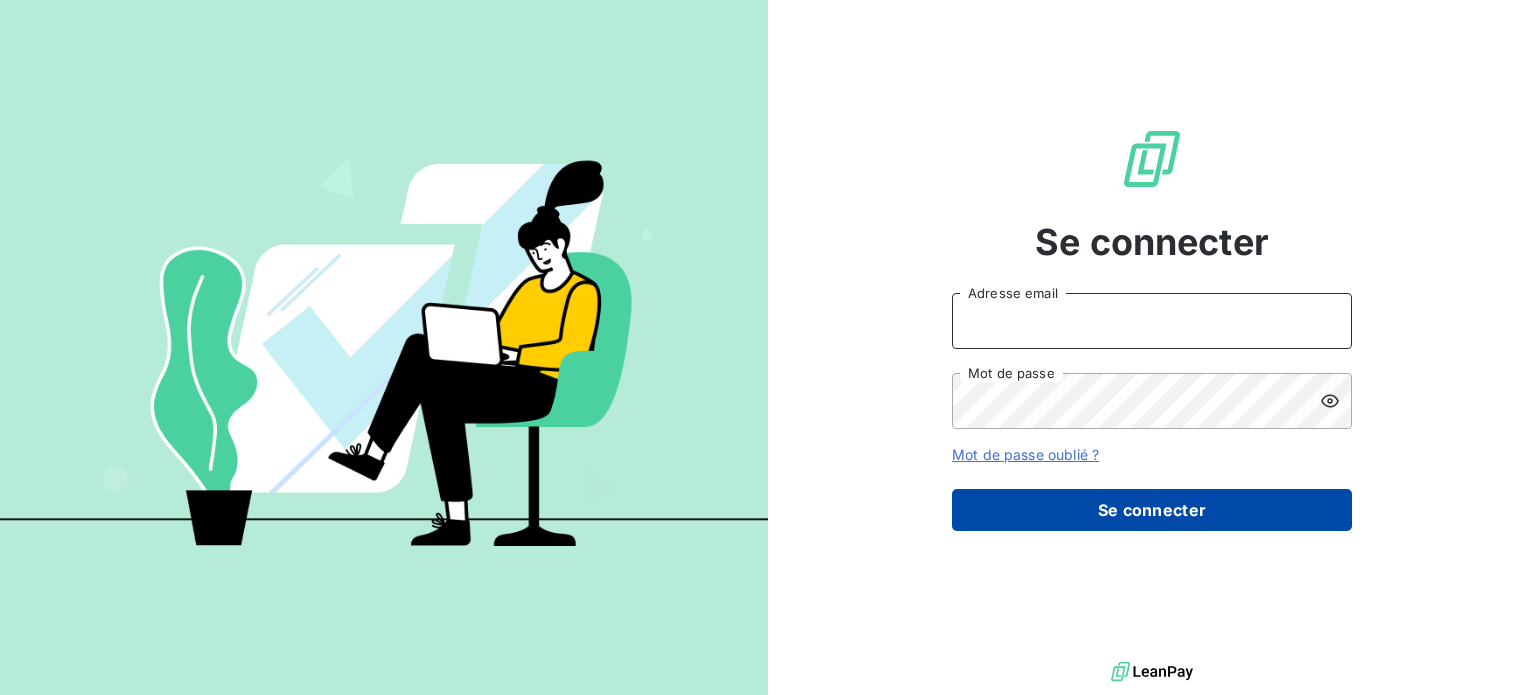 type on "anett.normandie@anett.fr" 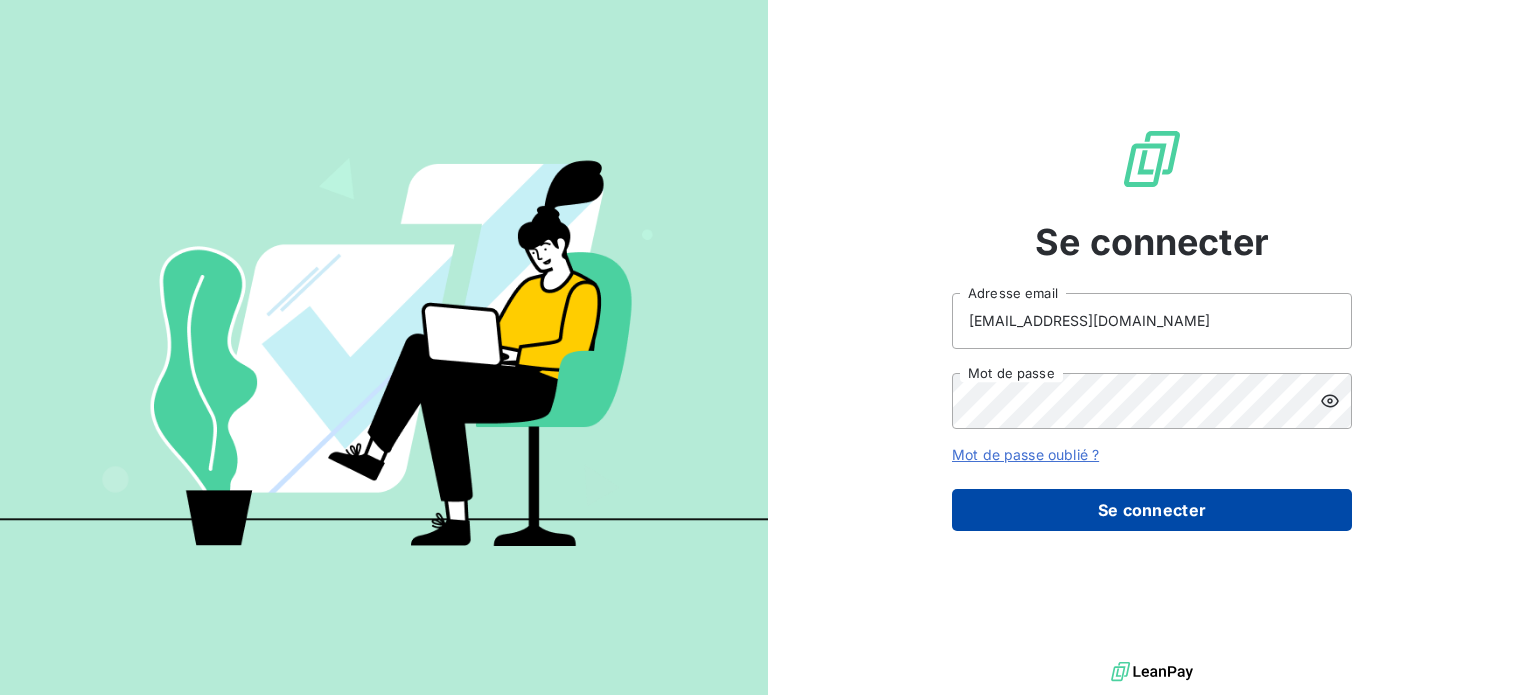 click on "Se connecter" at bounding box center [1152, 510] 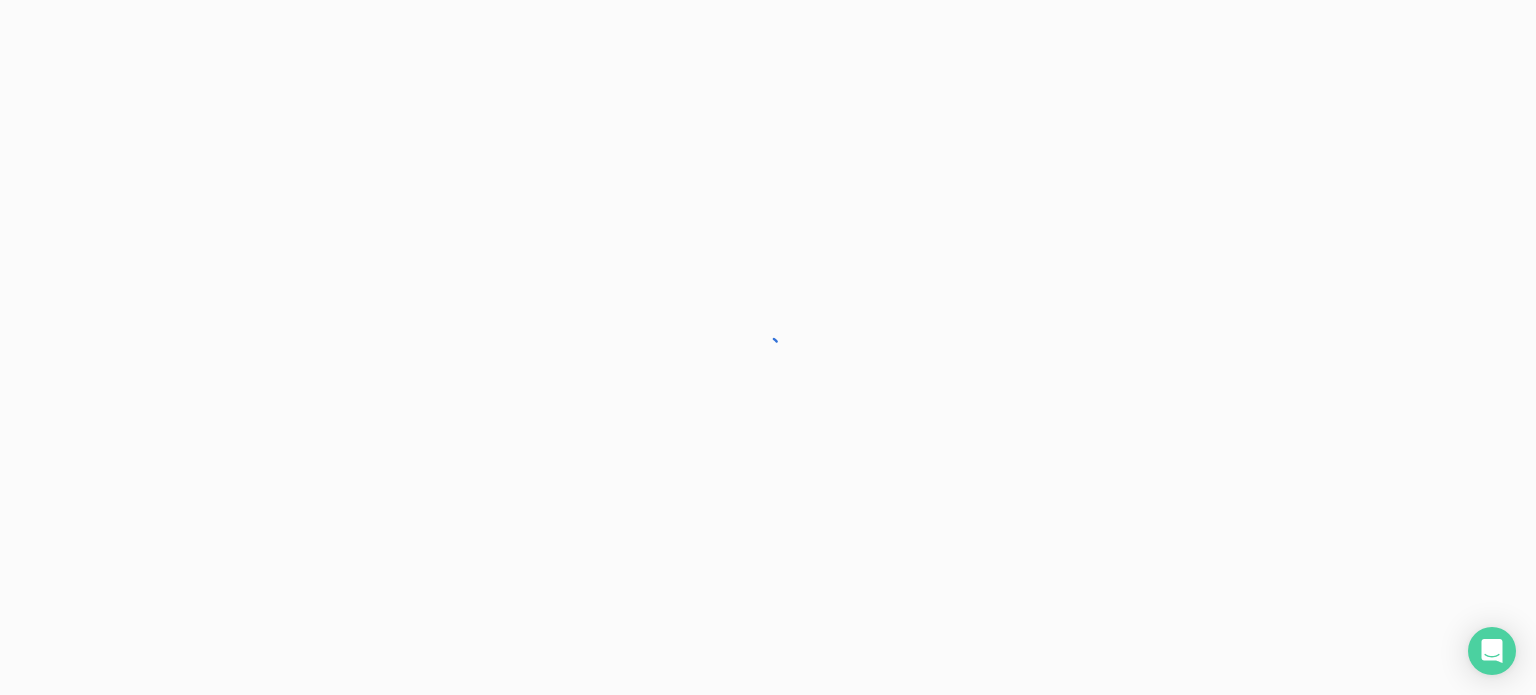 scroll, scrollTop: 0, scrollLeft: 0, axis: both 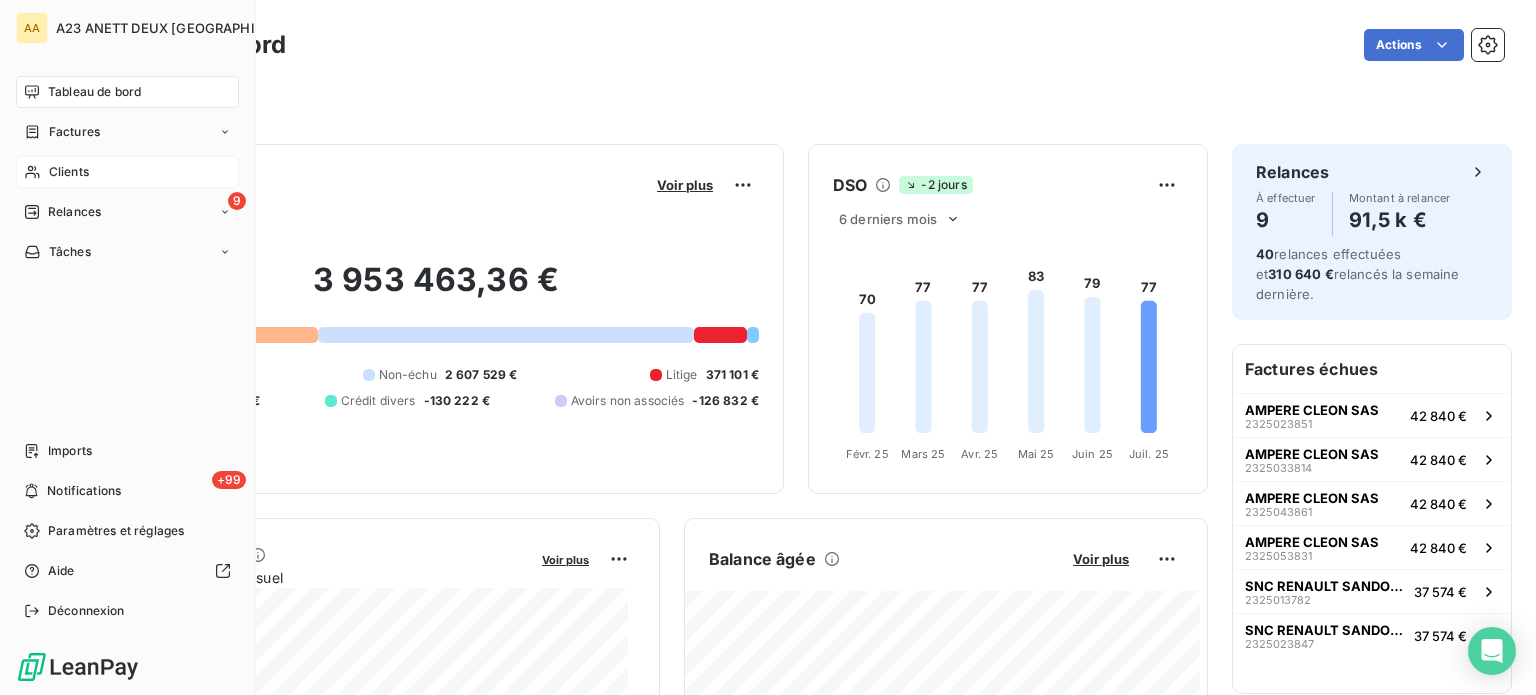 click on "Clients" at bounding box center (69, 172) 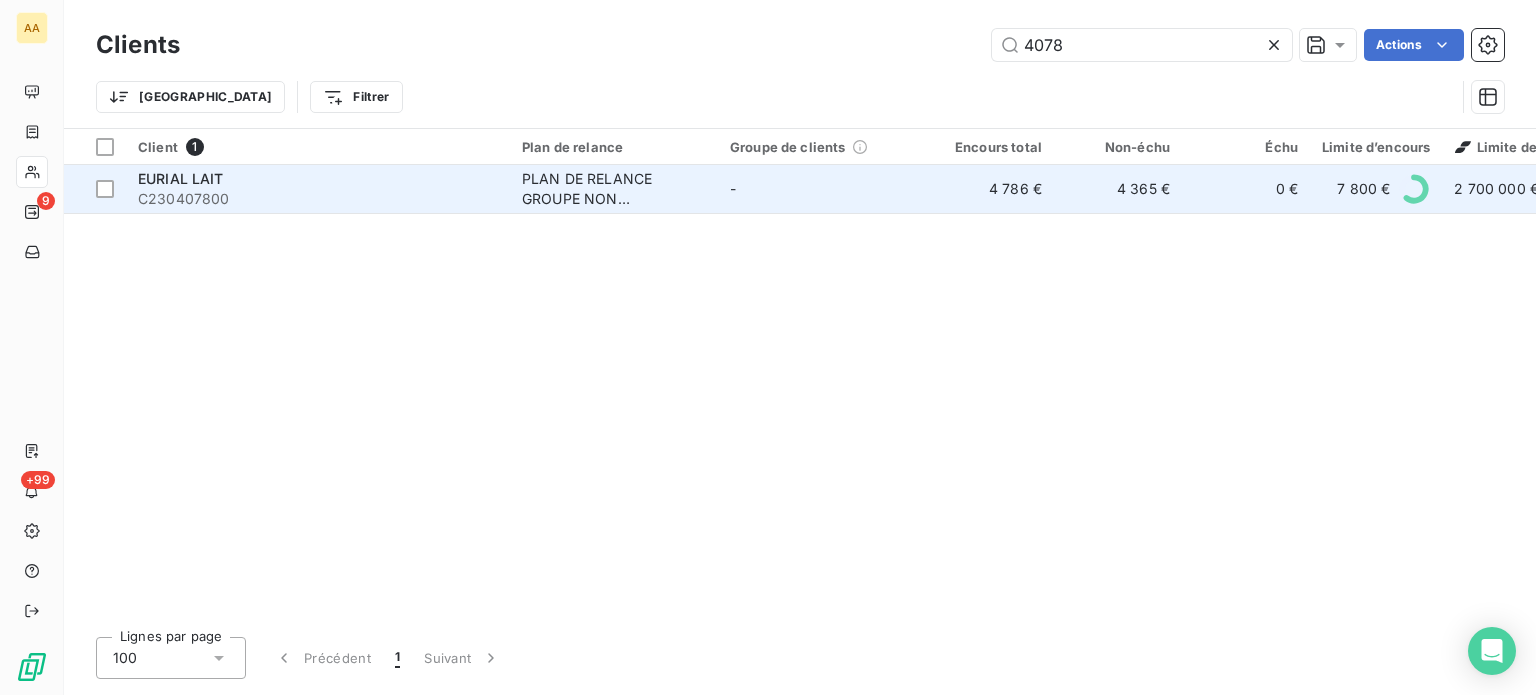 type on "4078" 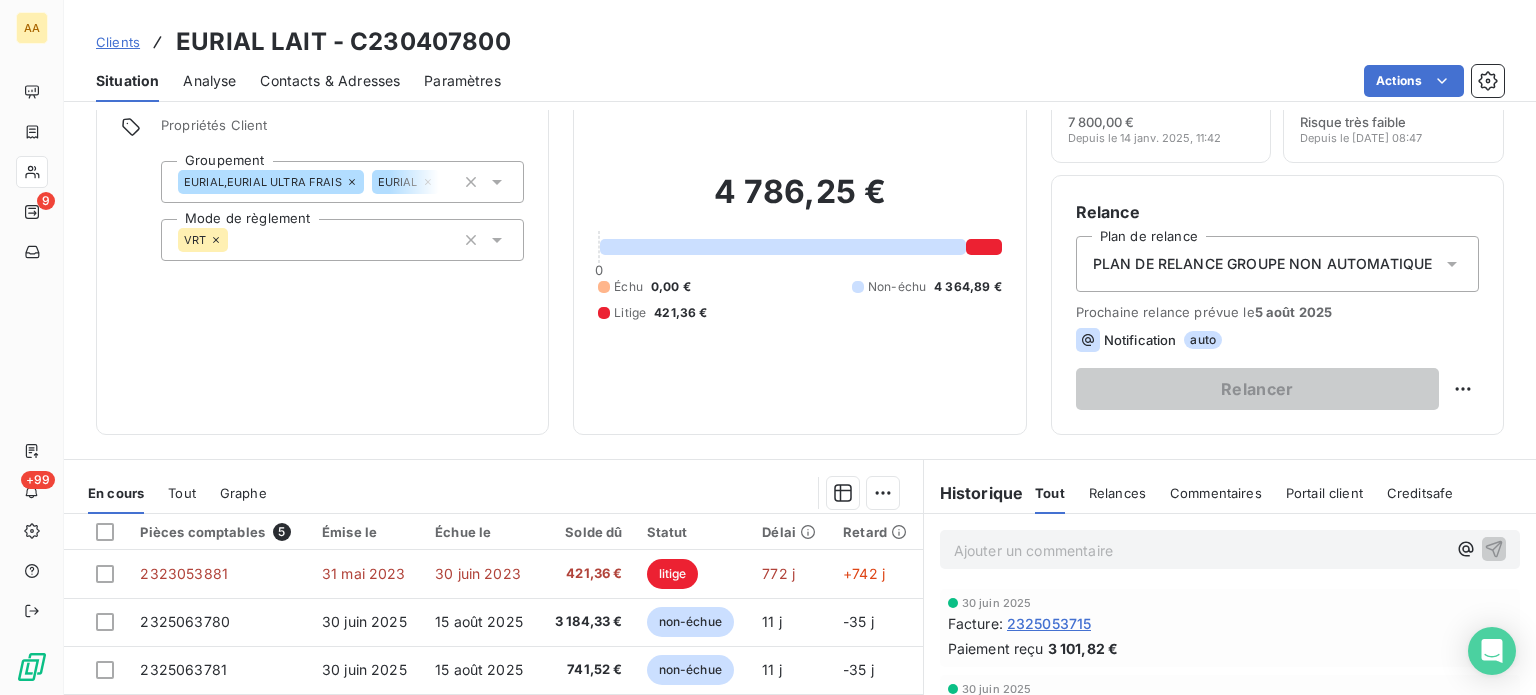 scroll, scrollTop: 0, scrollLeft: 0, axis: both 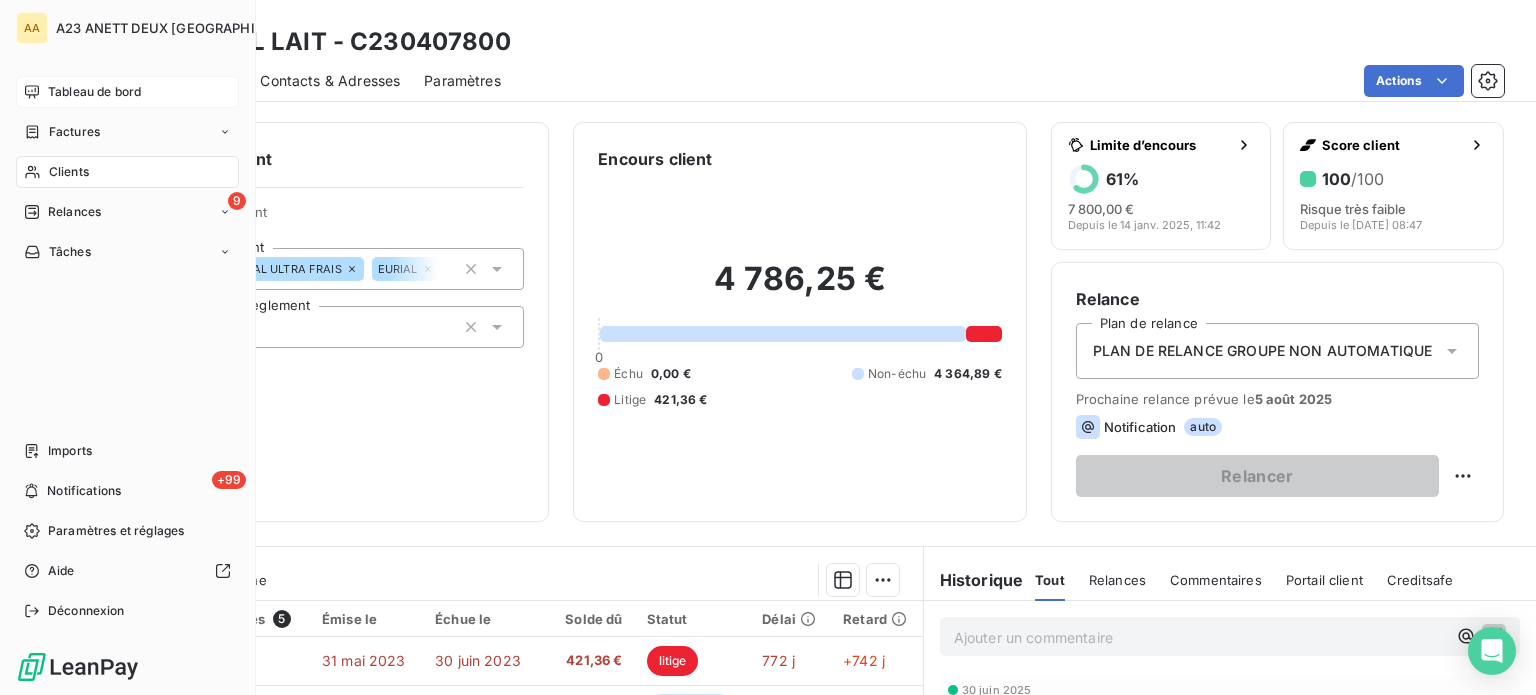 click on "Tableau de bord" at bounding box center [94, 92] 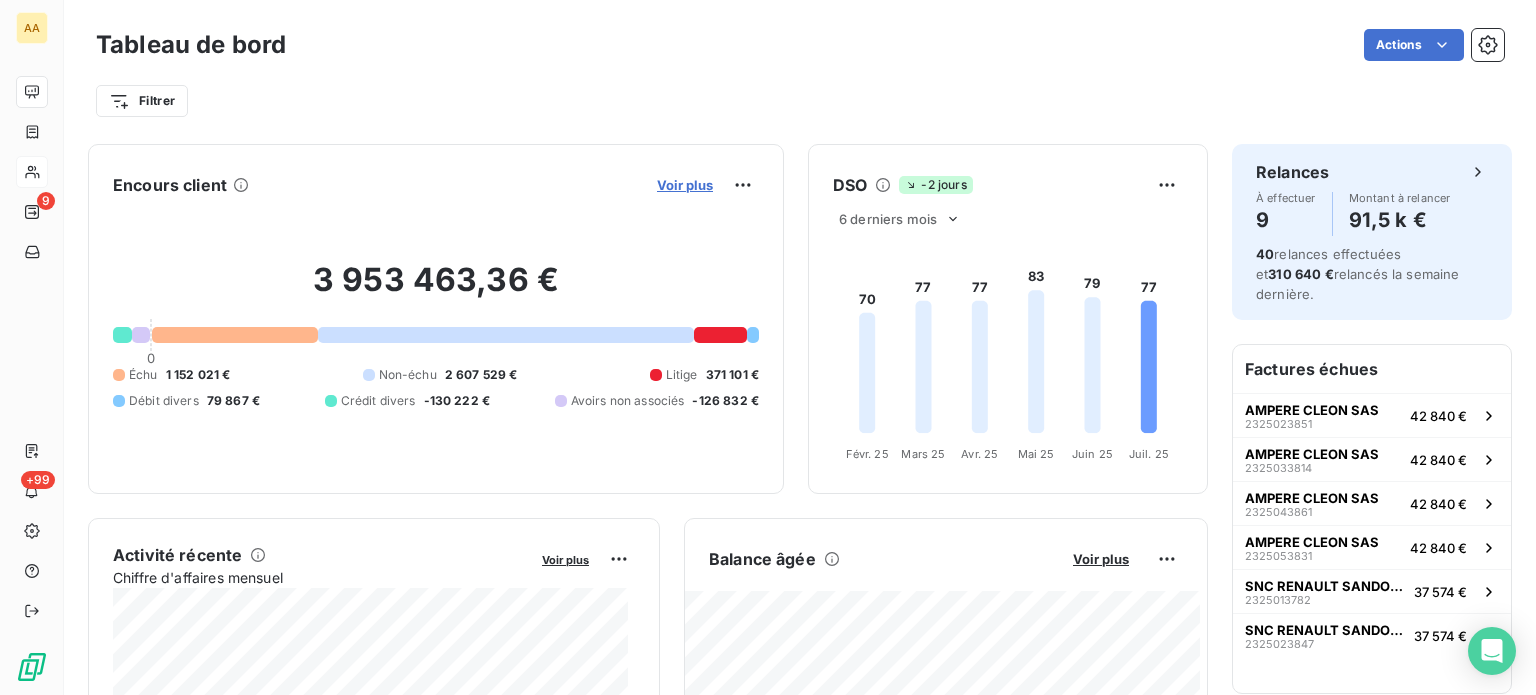 click on "Voir plus" at bounding box center (685, 185) 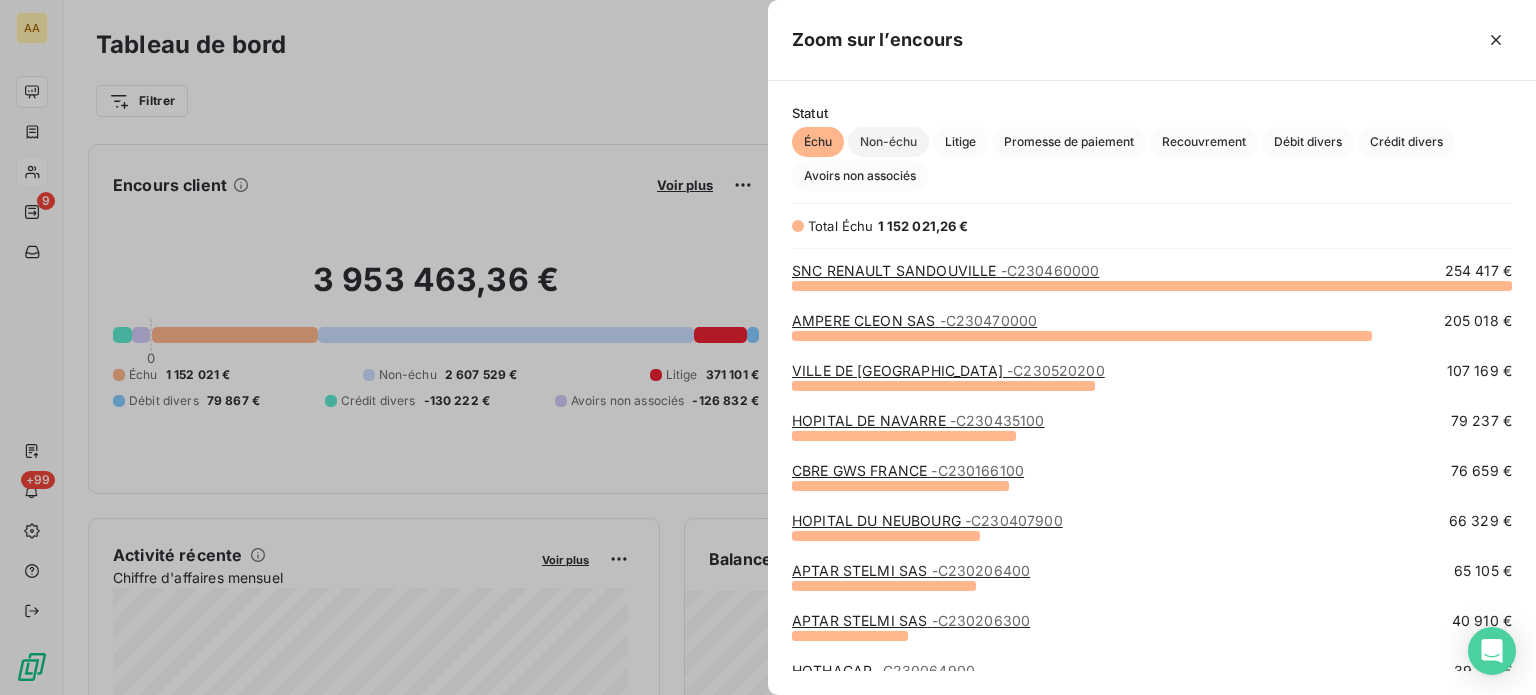scroll, scrollTop: 16, scrollLeft: 16, axis: both 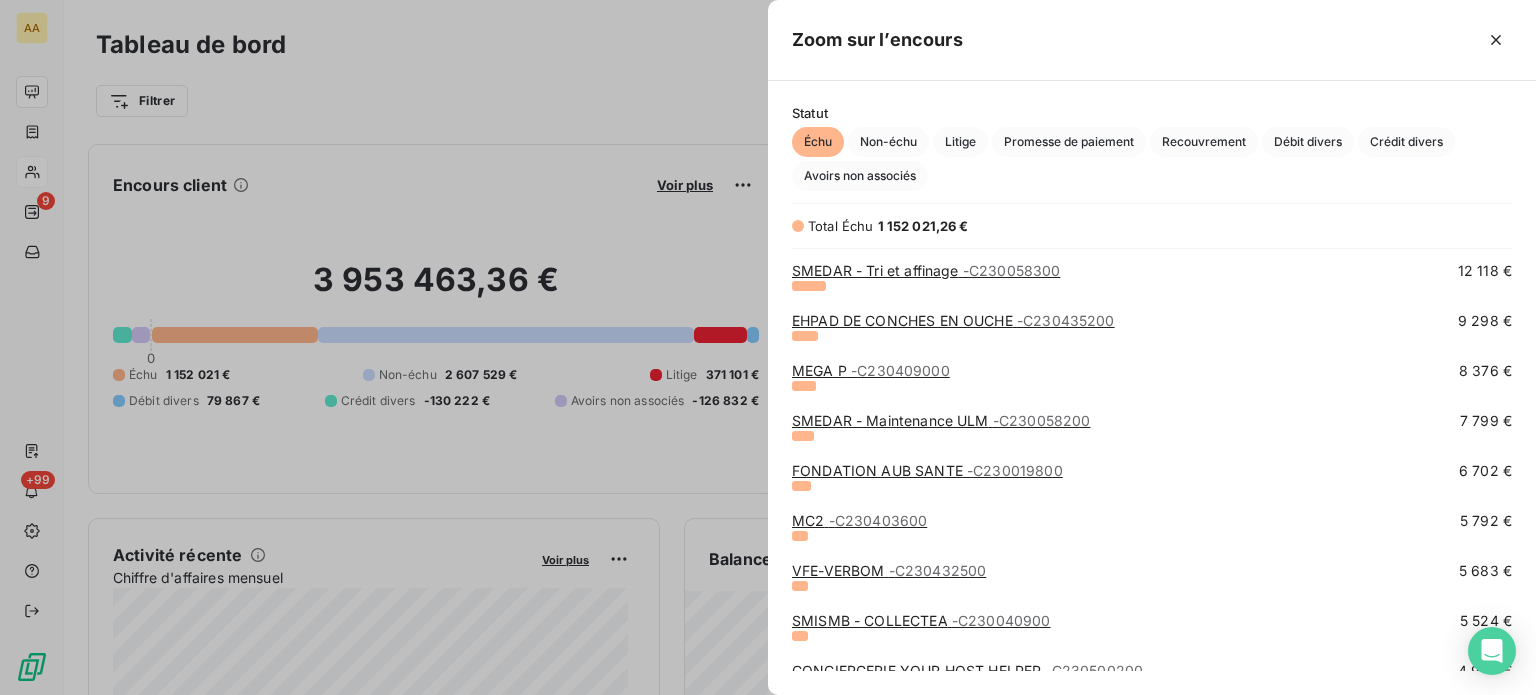 click at bounding box center (768, 347) 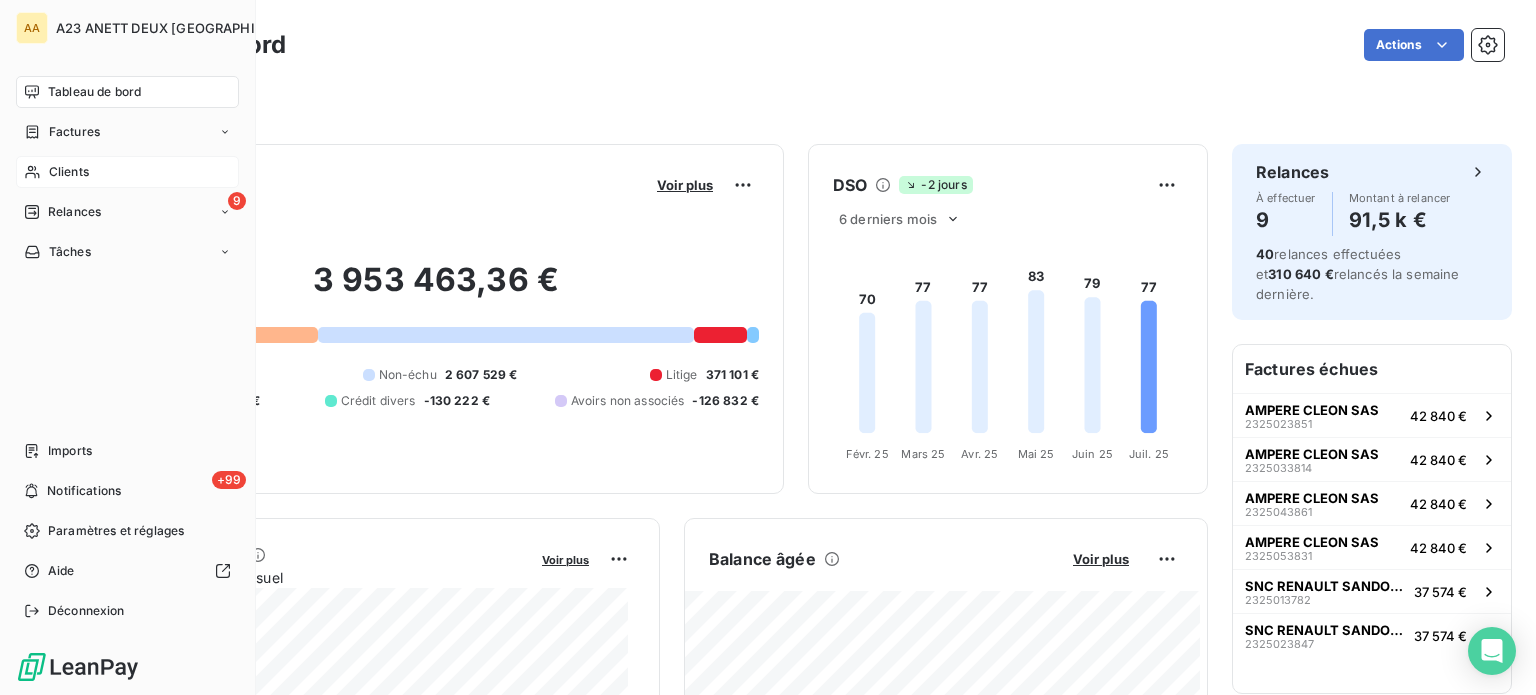 click on "Tableau de bord" at bounding box center (94, 92) 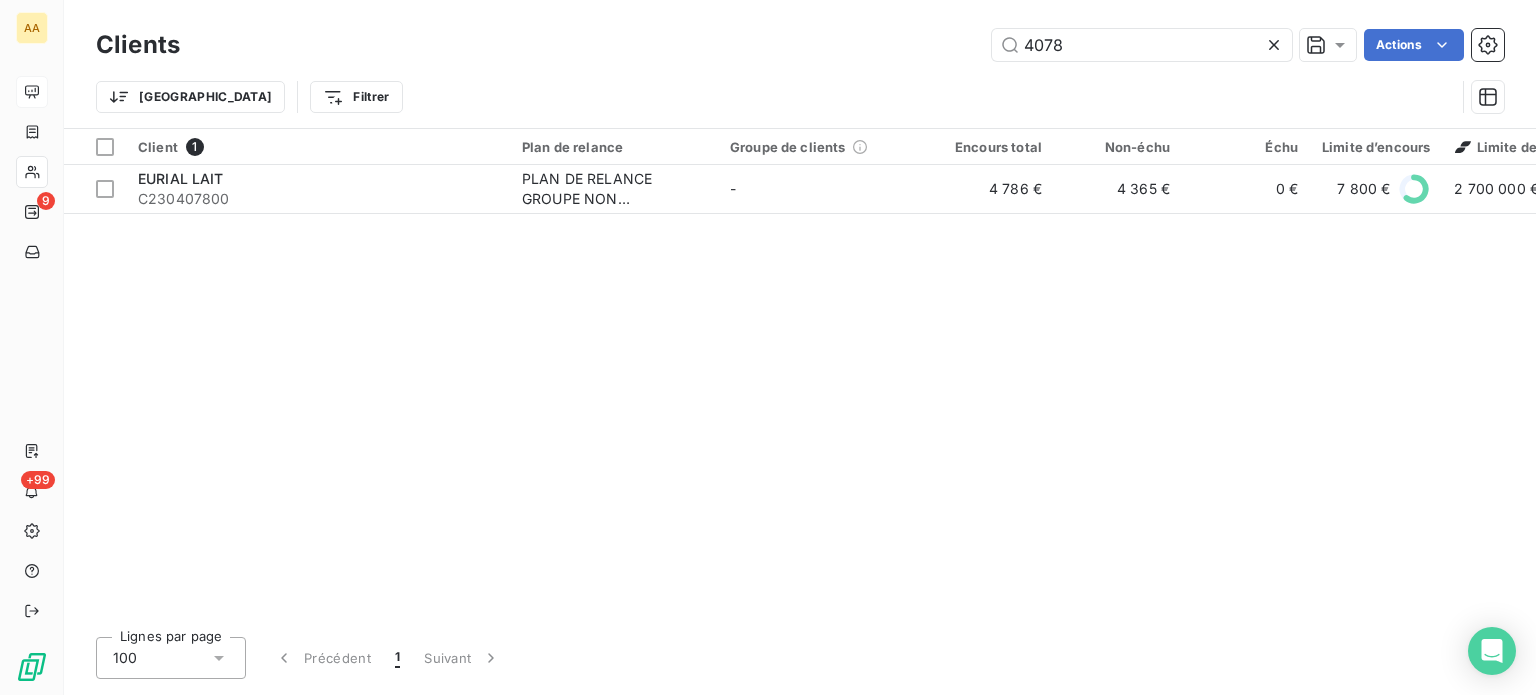 drag, startPoint x: 1114, startPoint y: 23, endPoint x: 922, endPoint y: 39, distance: 192.66551 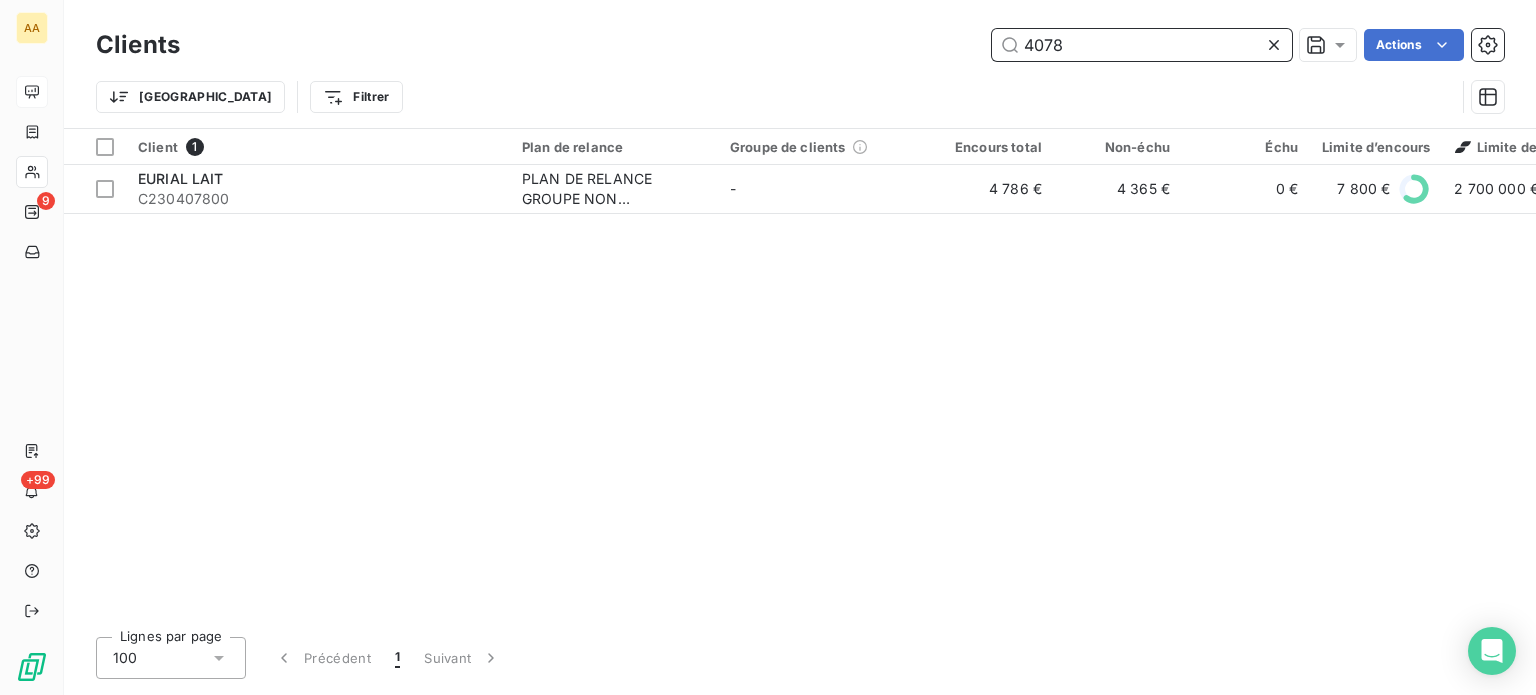 drag, startPoint x: 1074, startPoint y: 47, endPoint x: 869, endPoint y: 54, distance: 205.11948 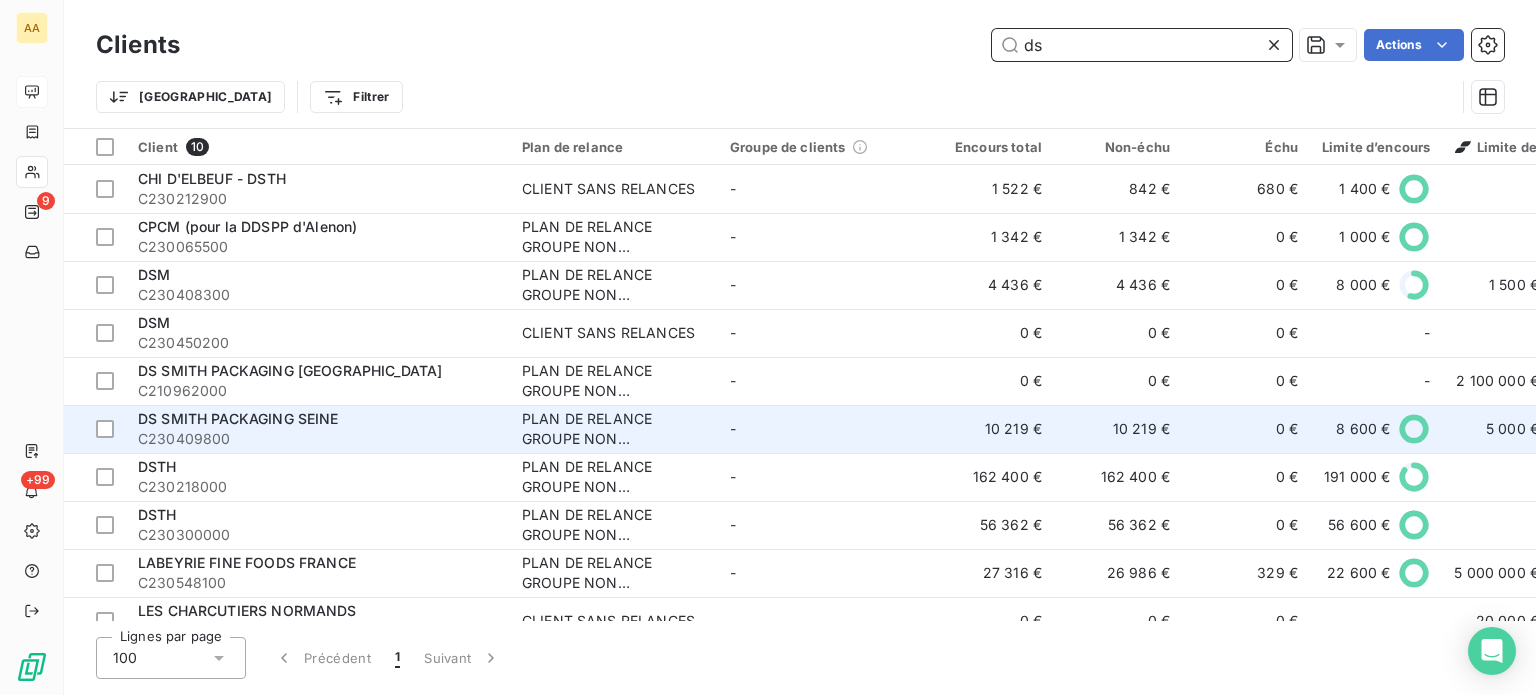 type on "ds" 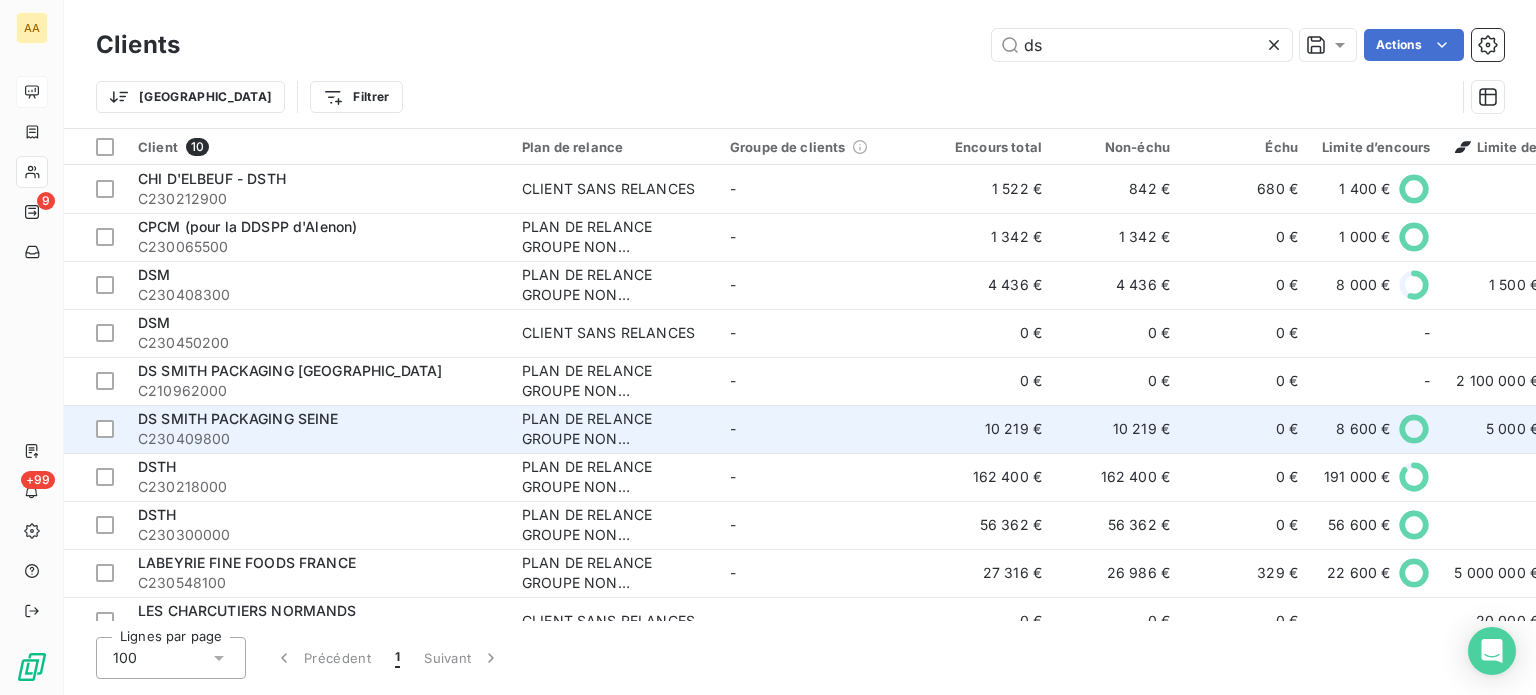 click on "C230409800" at bounding box center (318, 439) 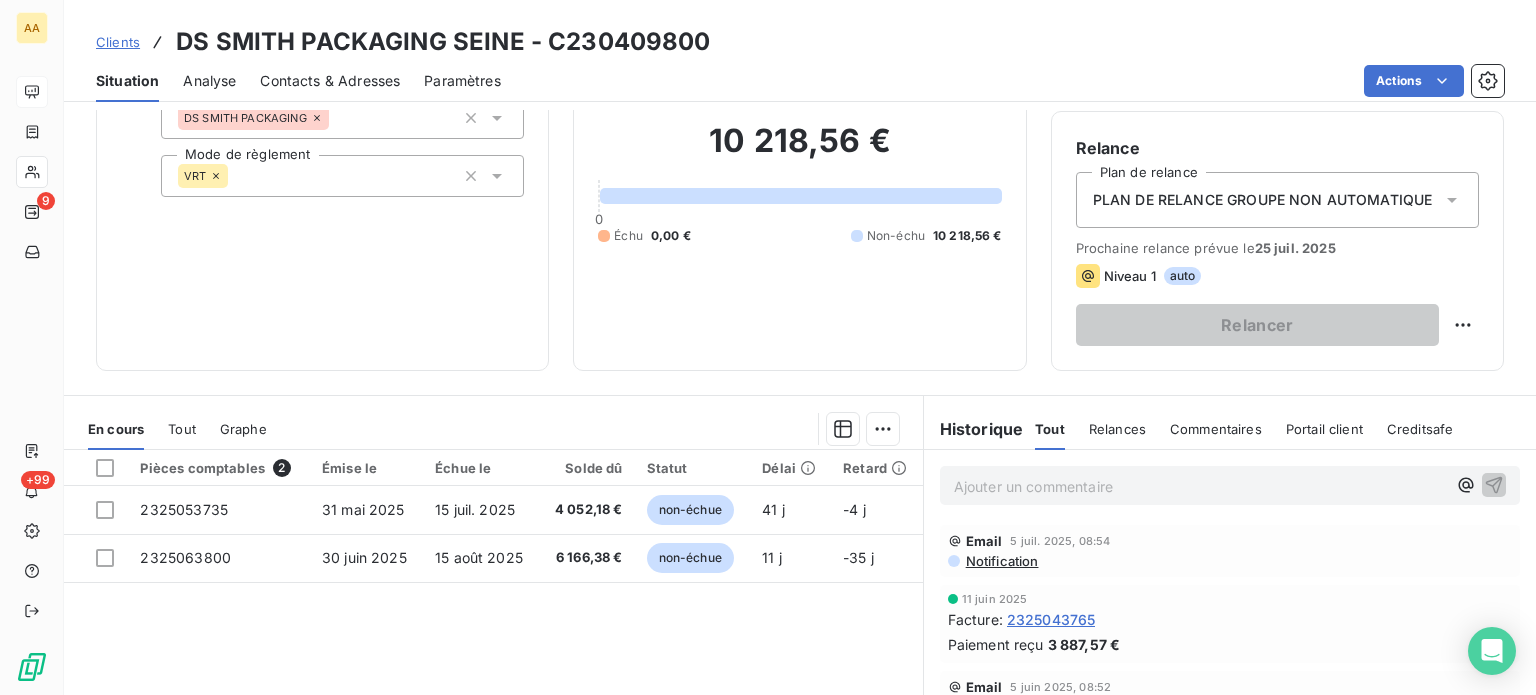 scroll, scrollTop: 200, scrollLeft: 0, axis: vertical 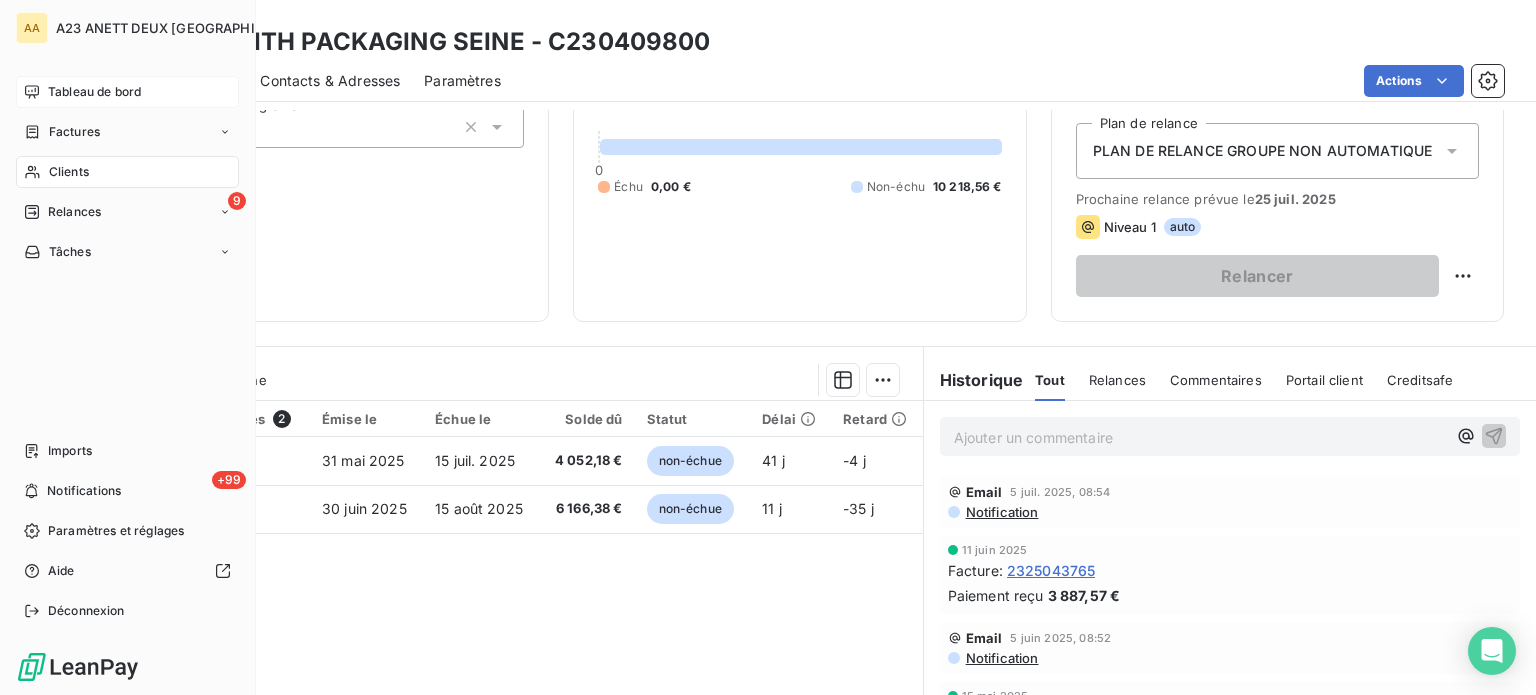 click on "Clients" at bounding box center [127, 172] 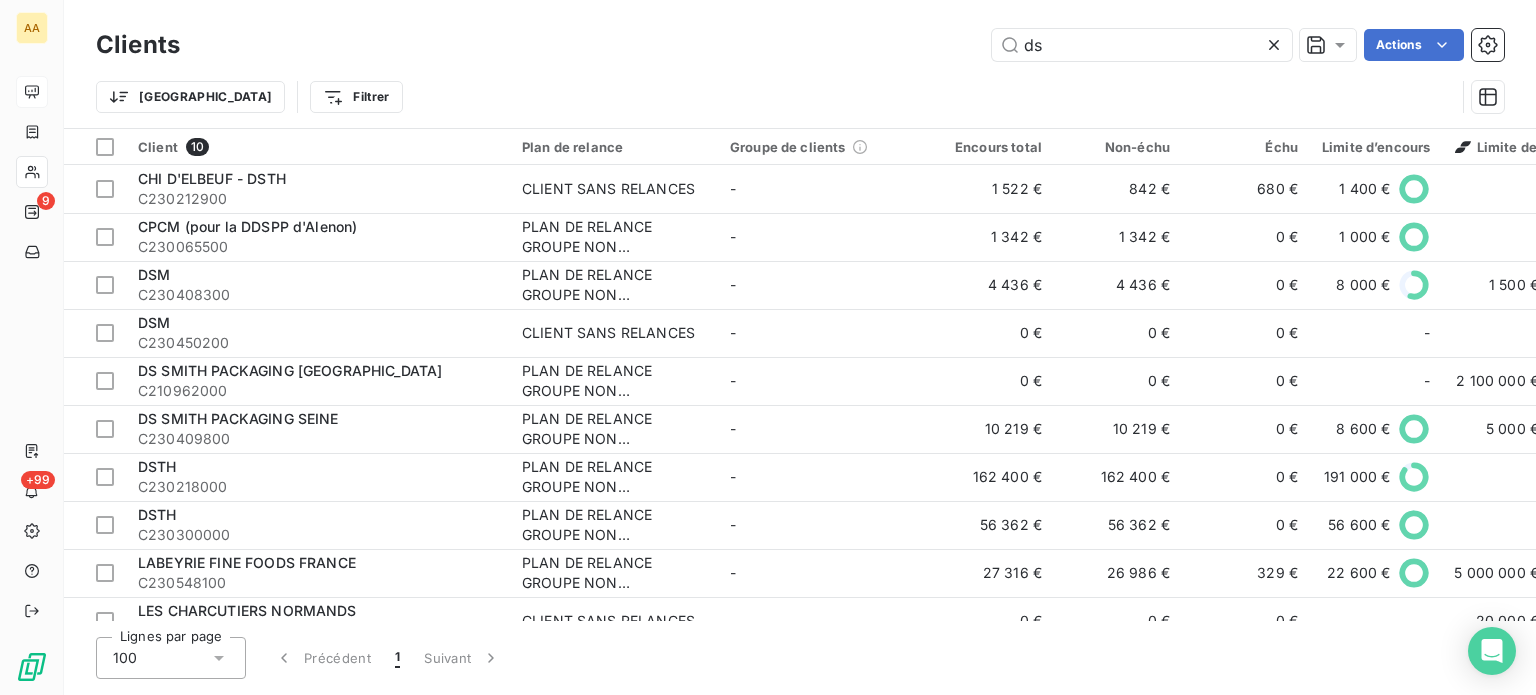 drag, startPoint x: 1071, startPoint y: 51, endPoint x: 900, endPoint y: 58, distance: 171.14322 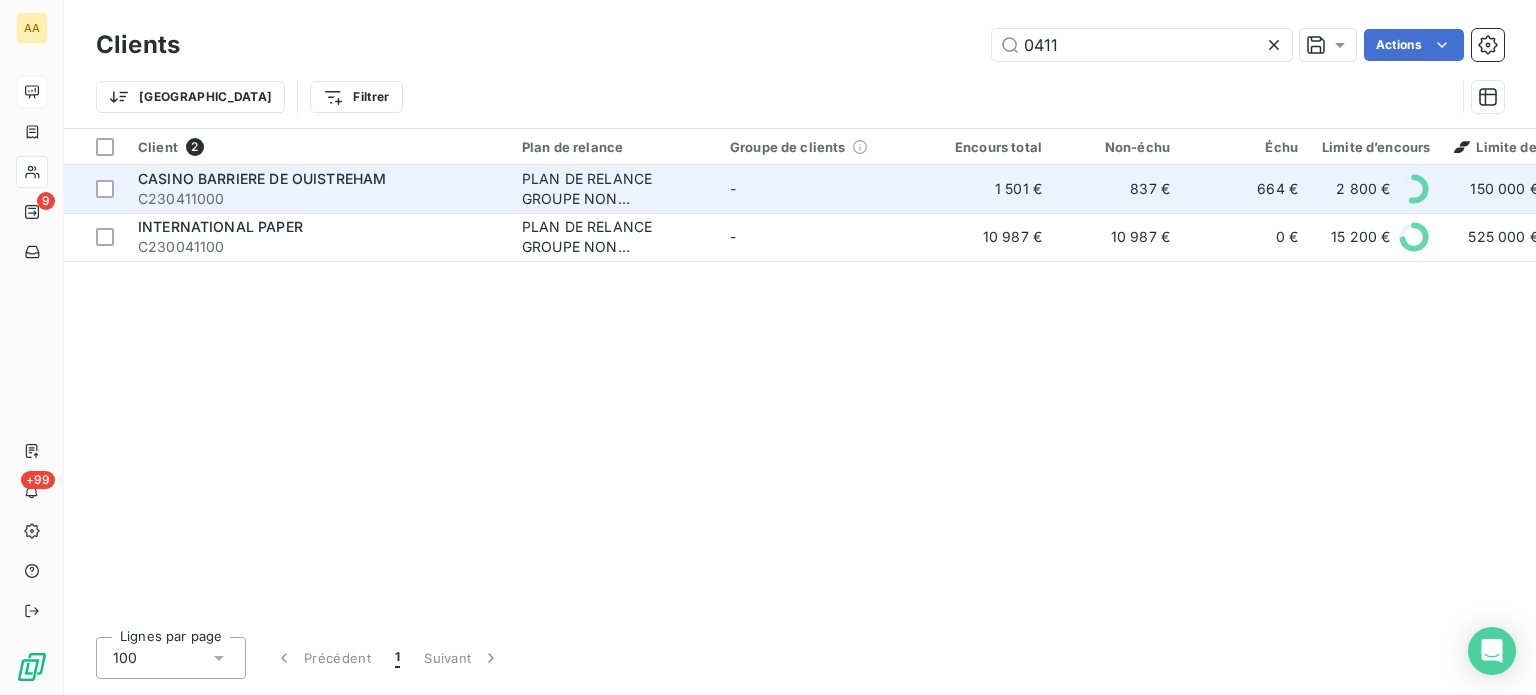 type on "0411" 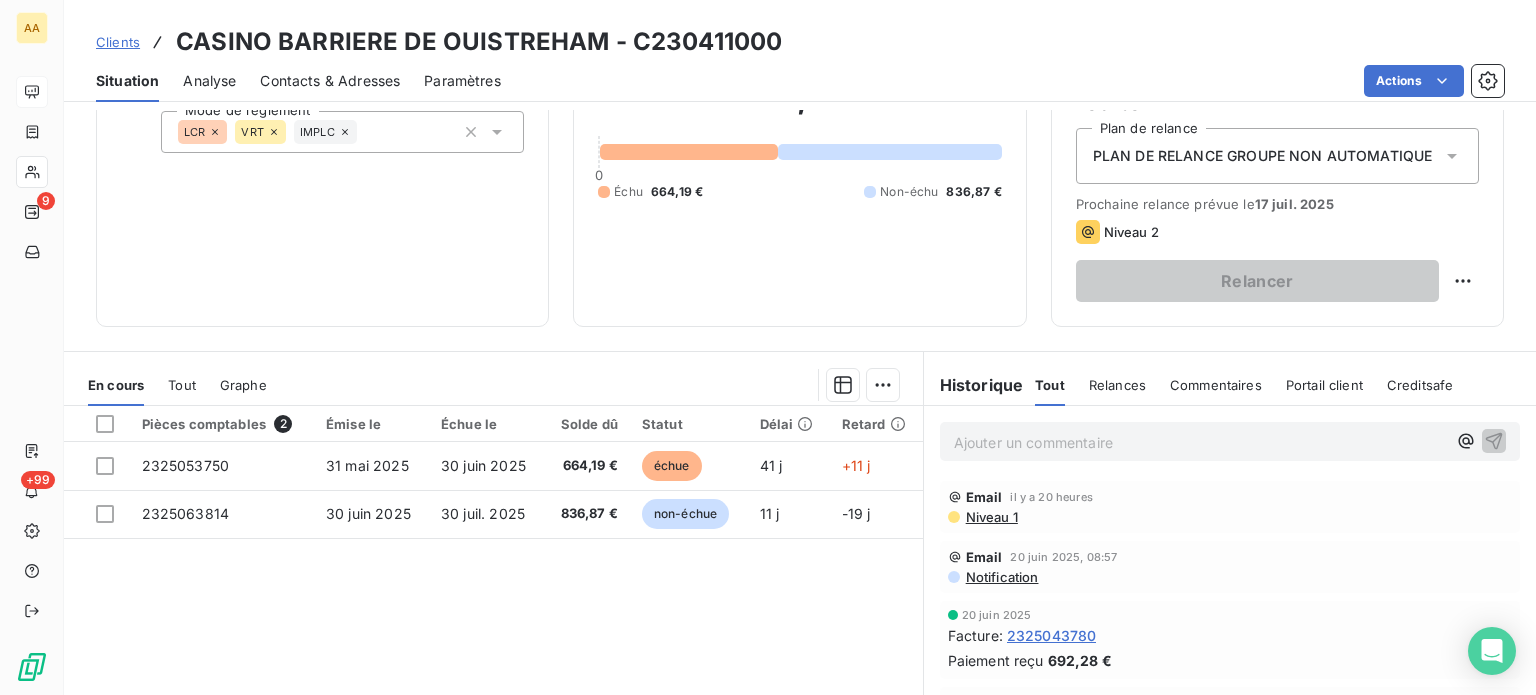 scroll, scrollTop: 200, scrollLeft: 0, axis: vertical 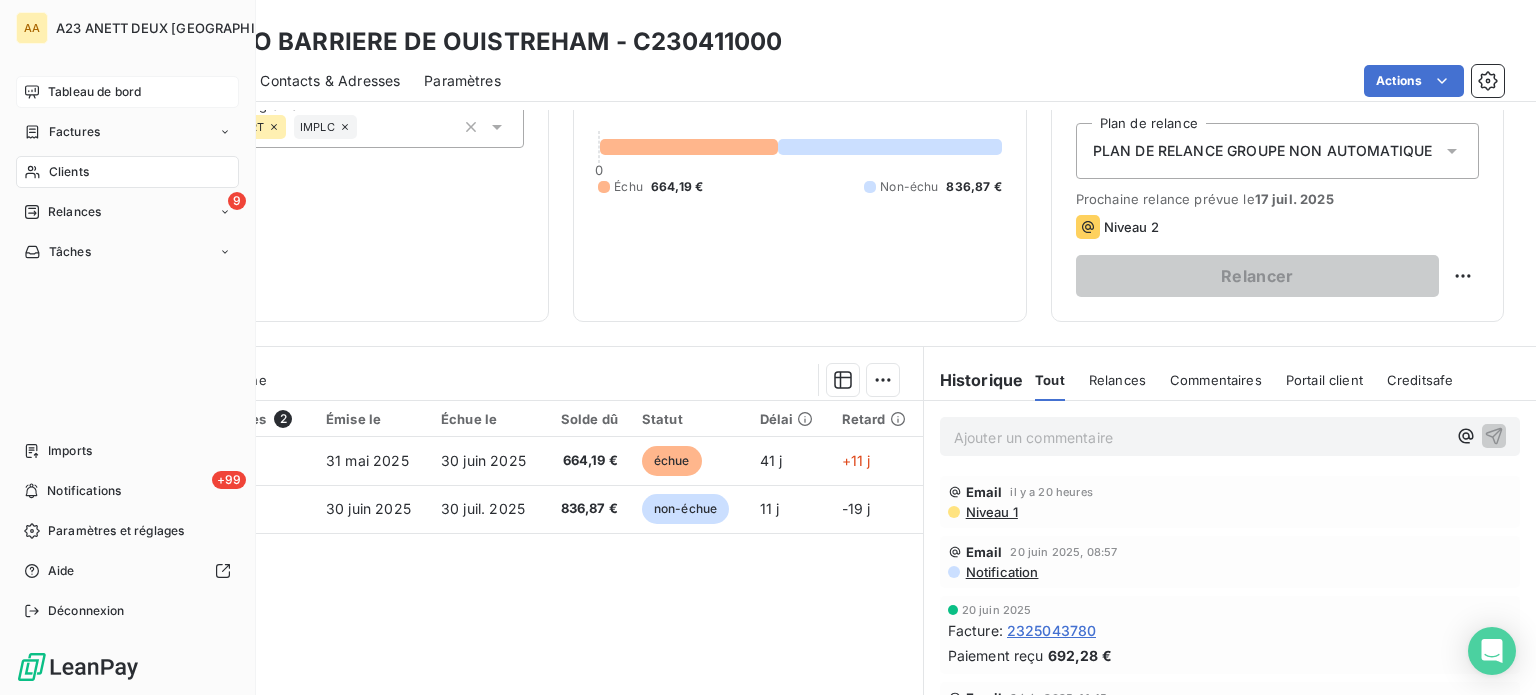 click on "Clients" at bounding box center (69, 172) 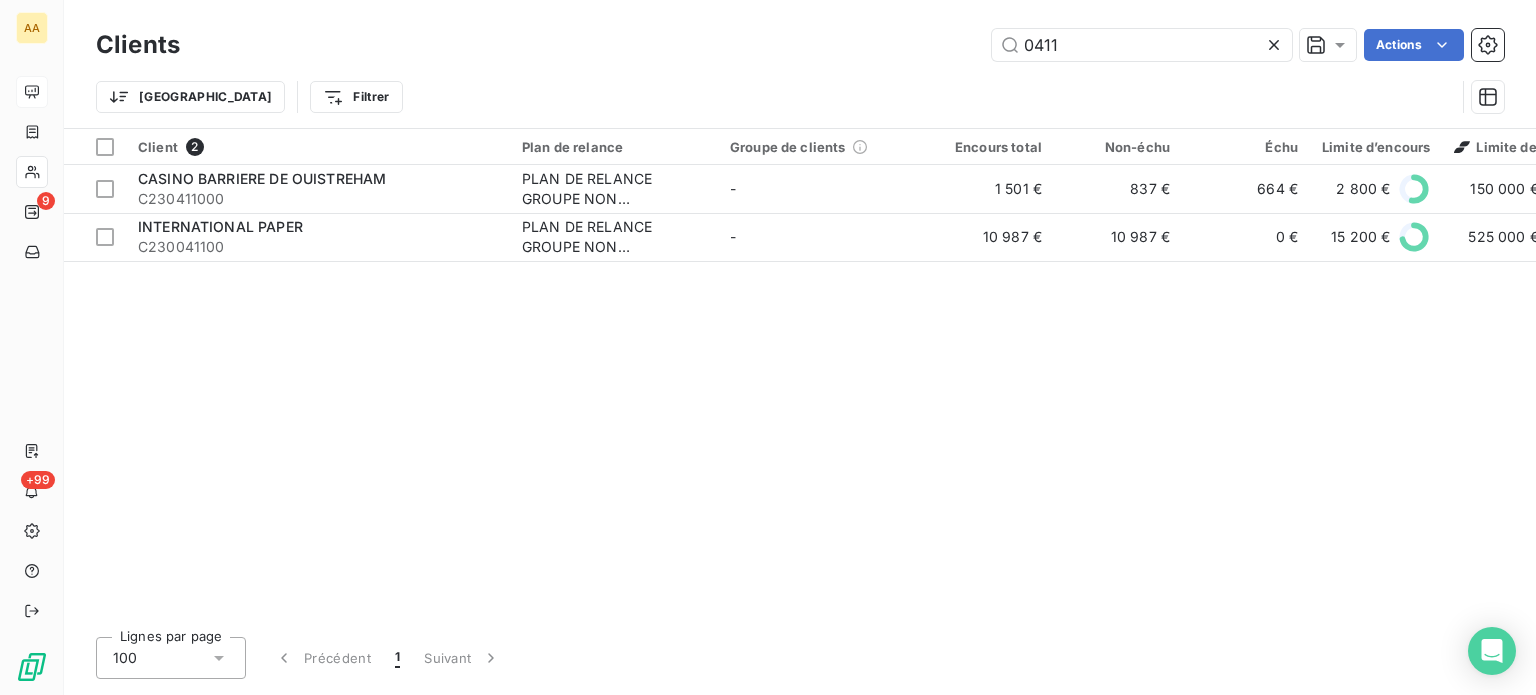 drag, startPoint x: 1069, startPoint y: 38, endPoint x: 880, endPoint y: 43, distance: 189.06613 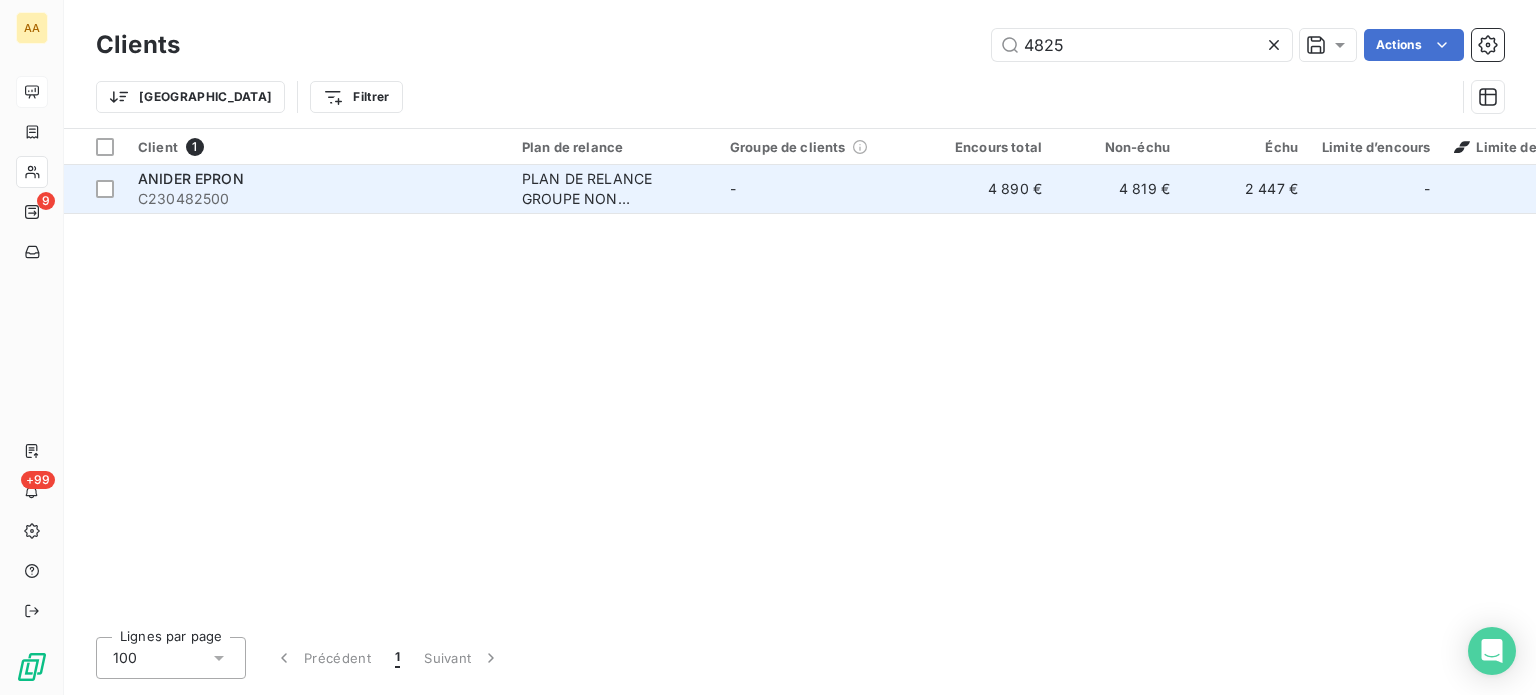 type on "4825" 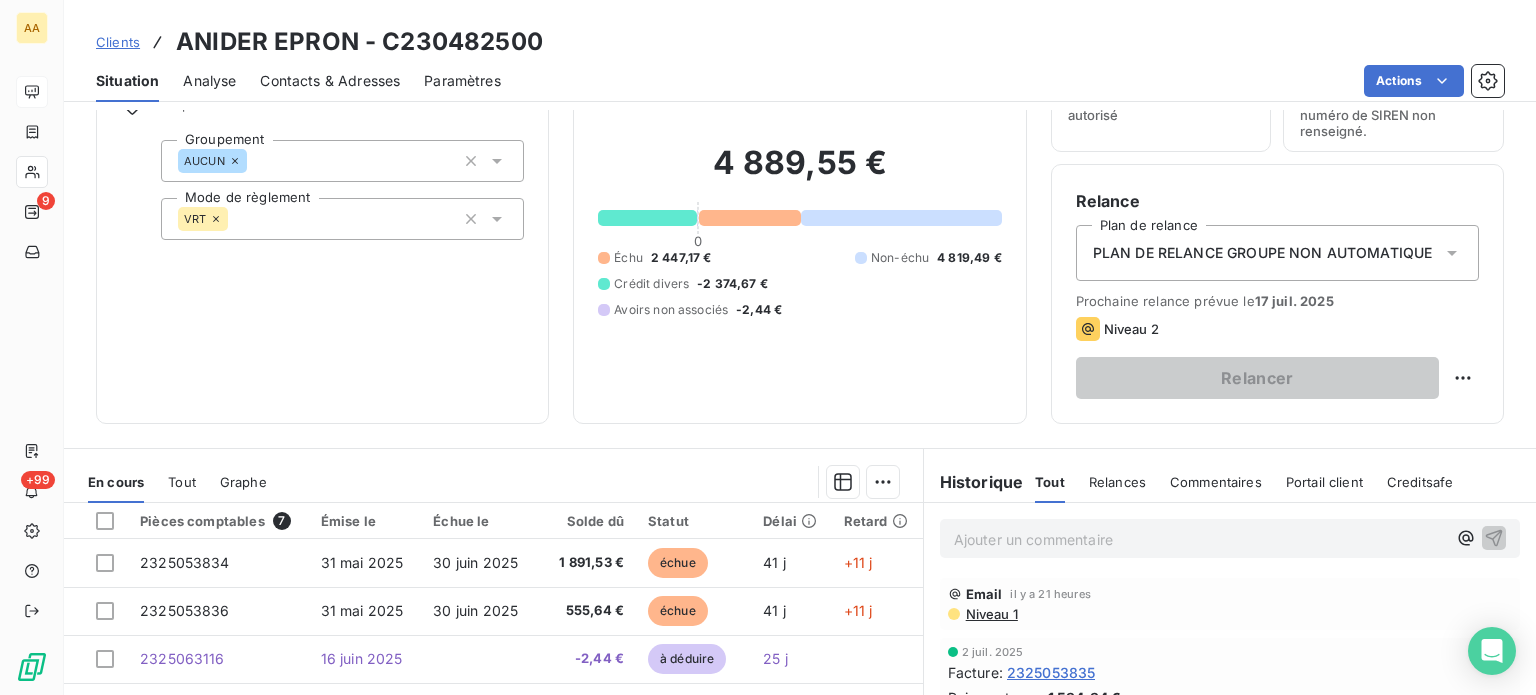 scroll, scrollTop: 0, scrollLeft: 0, axis: both 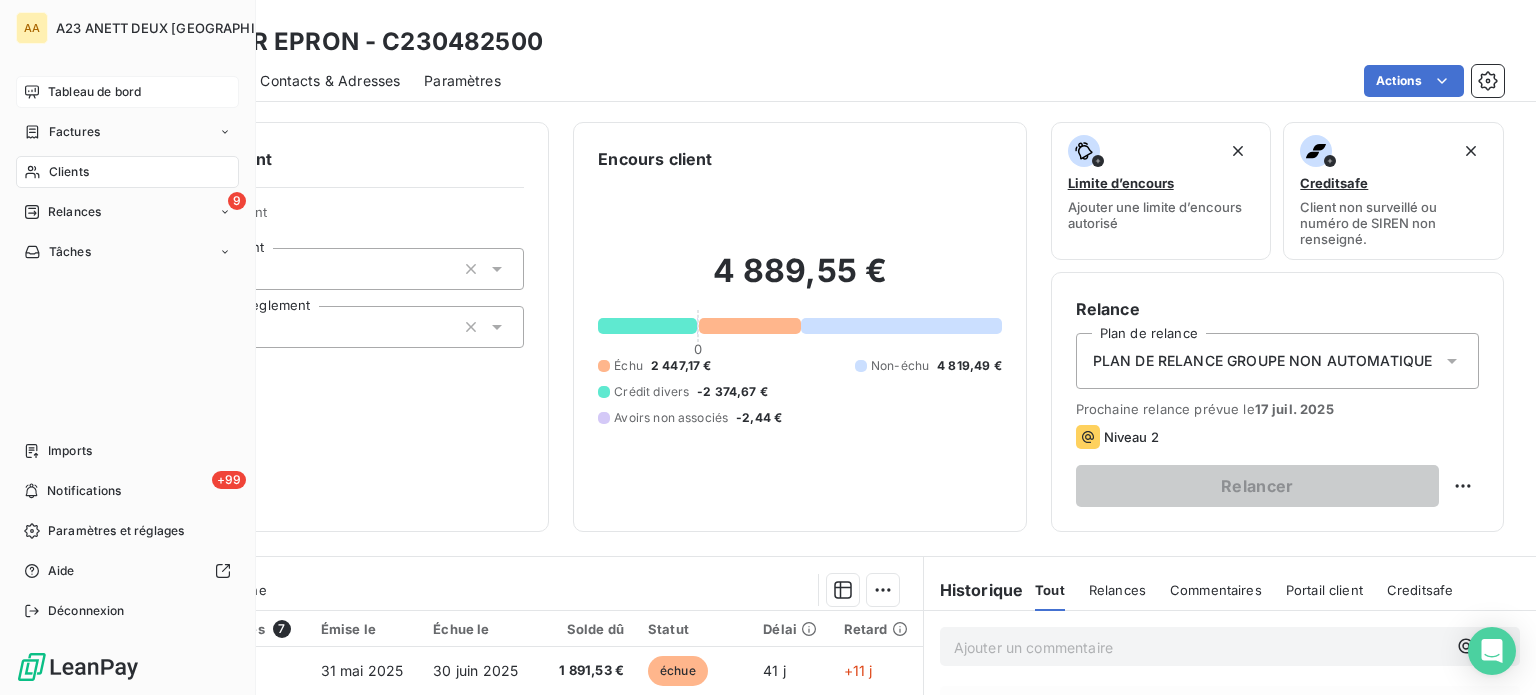 click on "Tableau de bord" at bounding box center [94, 92] 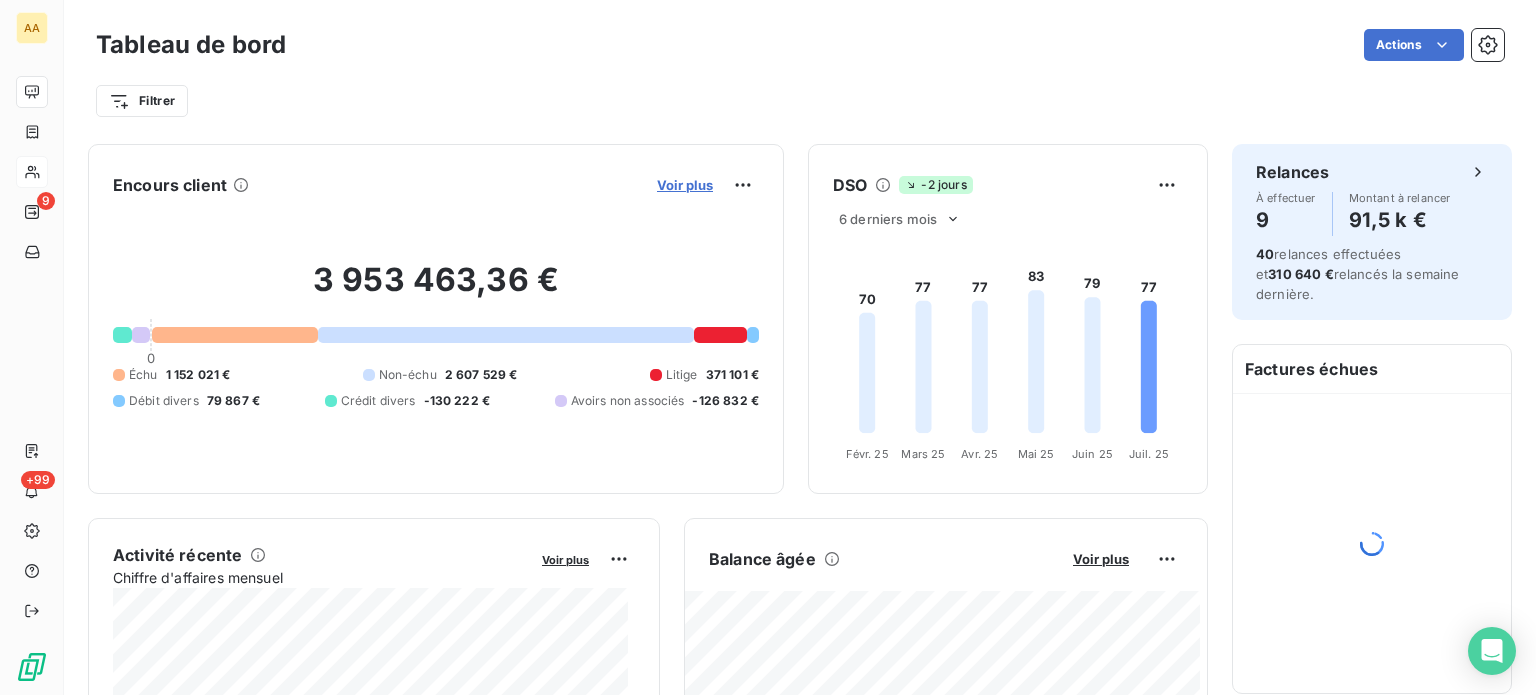 click on "Voir plus" at bounding box center (685, 185) 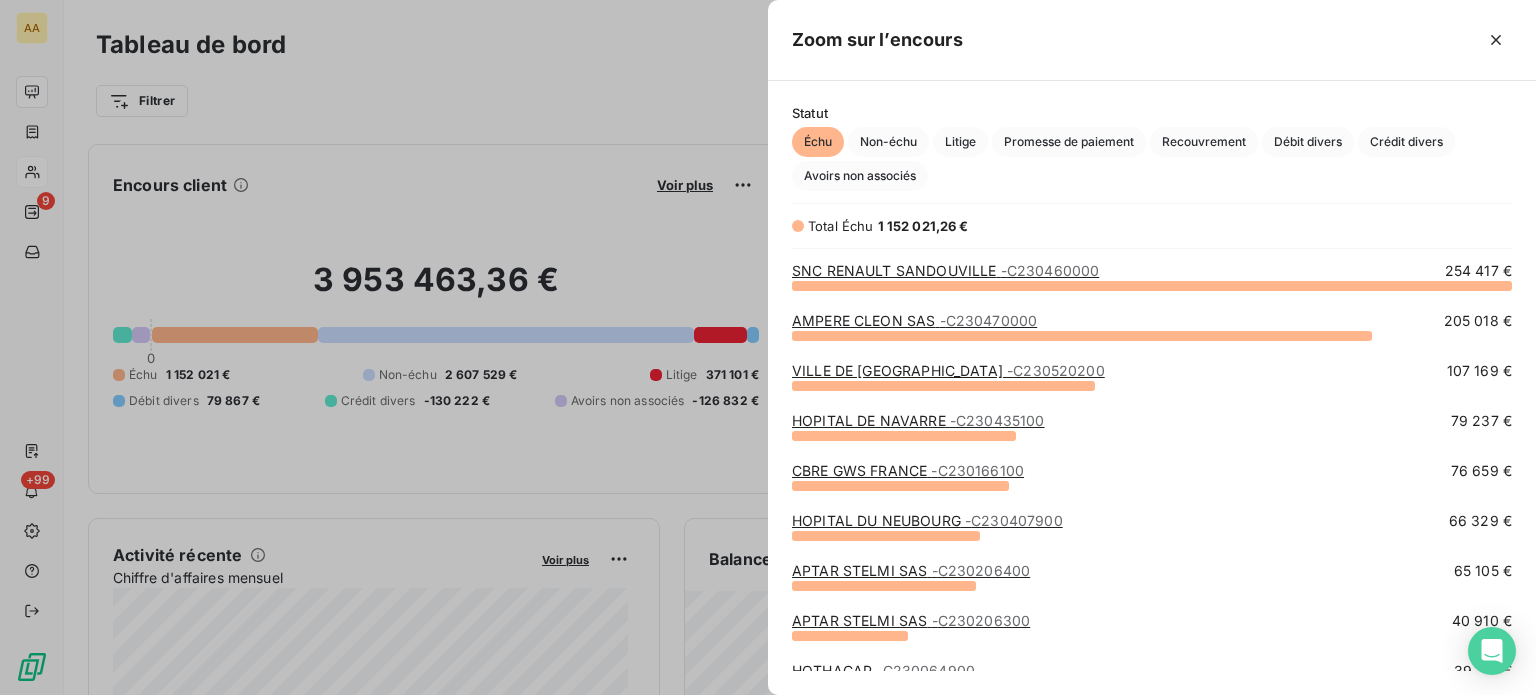 scroll, scrollTop: 16, scrollLeft: 16, axis: both 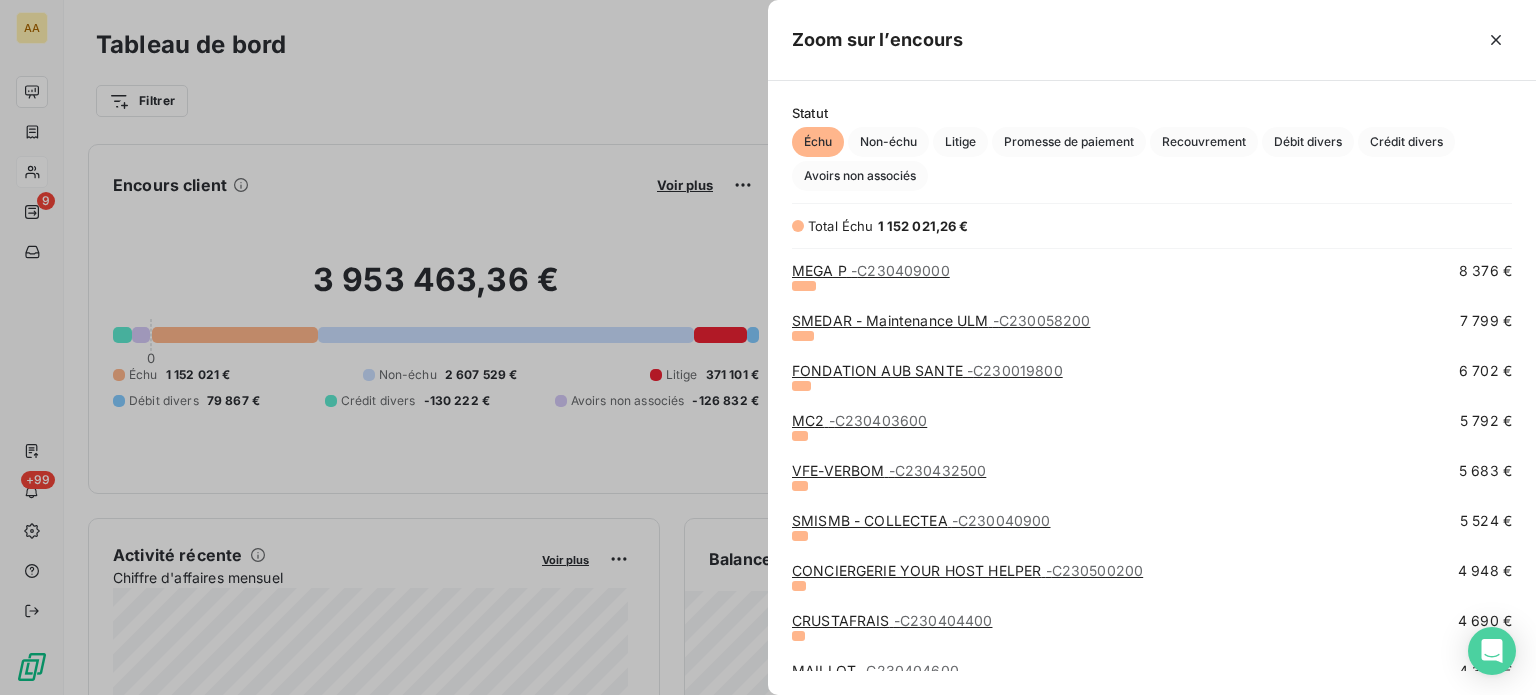 click on "CONCIERGERIE YOUR HOST HELPER   -  C230500200" at bounding box center (967, 570) 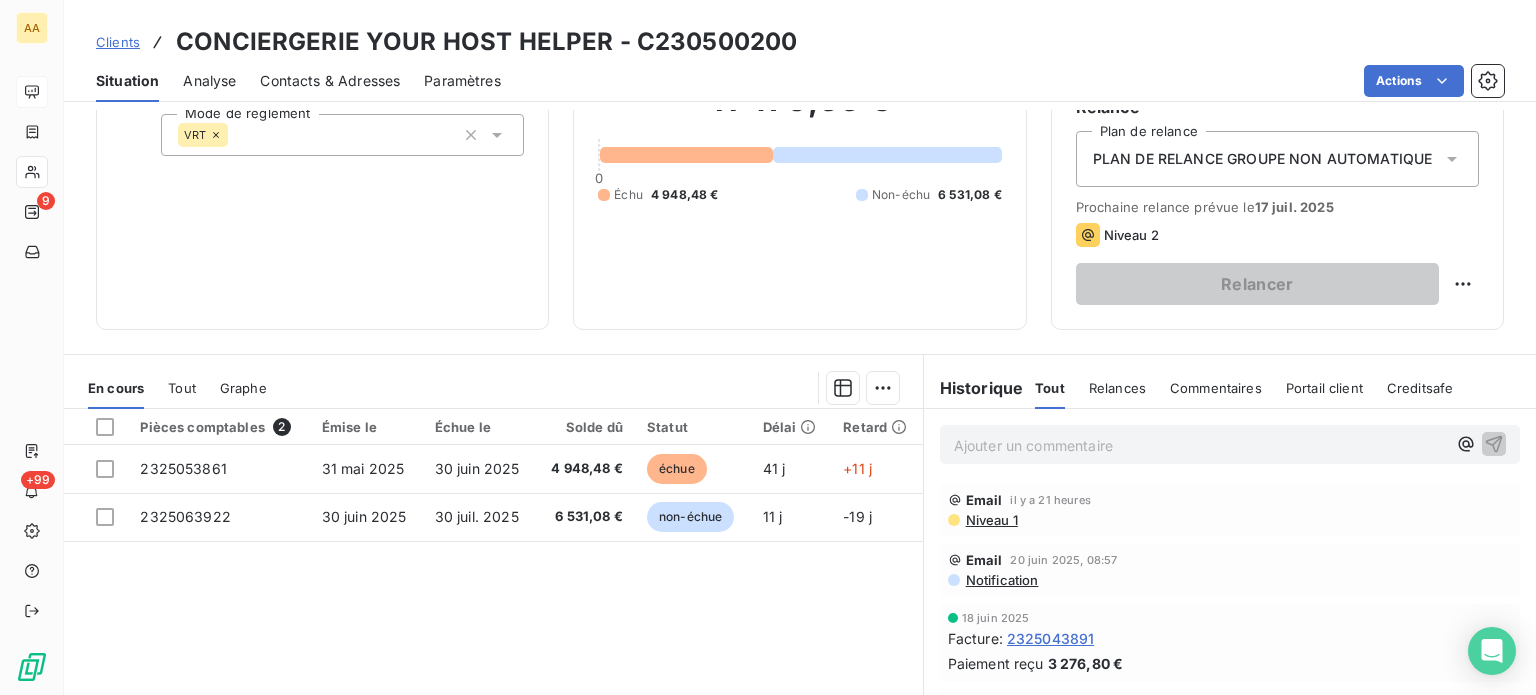 scroll, scrollTop: 200, scrollLeft: 0, axis: vertical 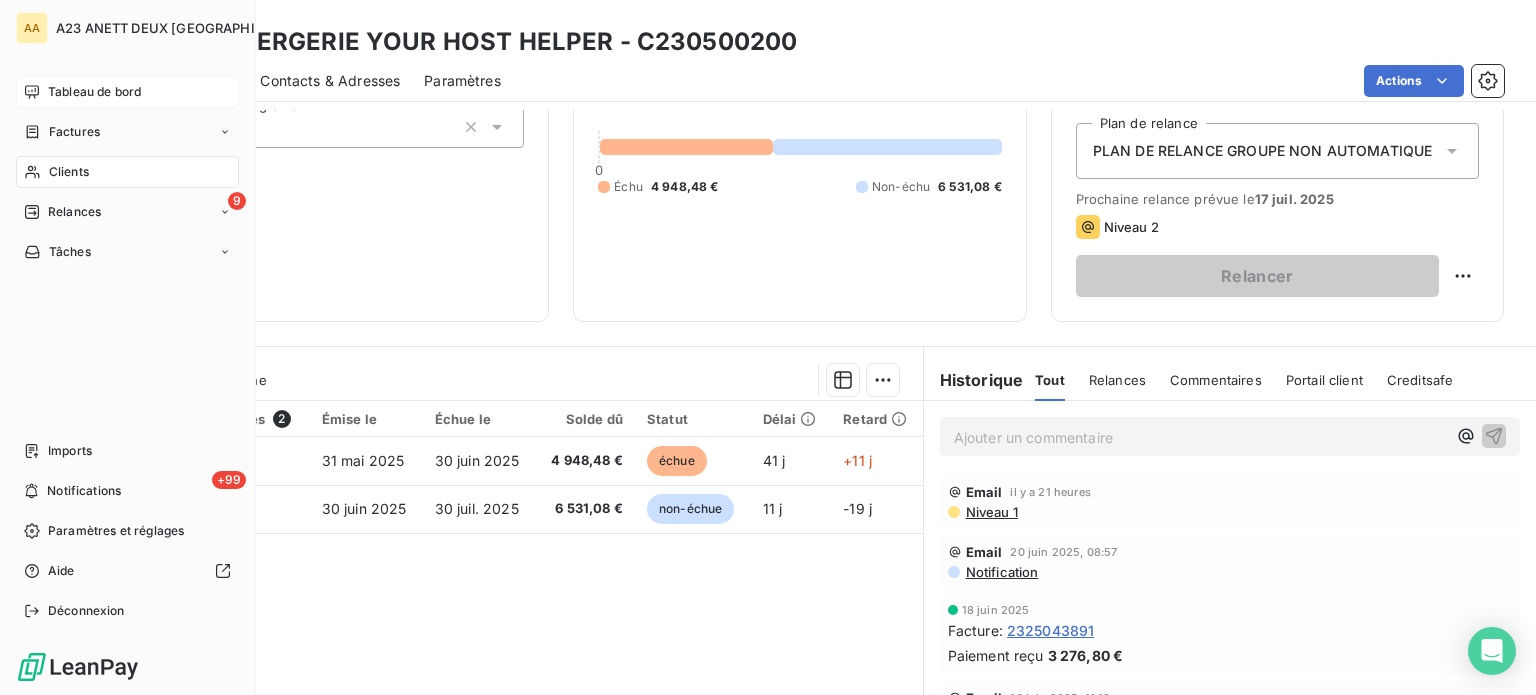 click on "Tableau de bord" at bounding box center (94, 92) 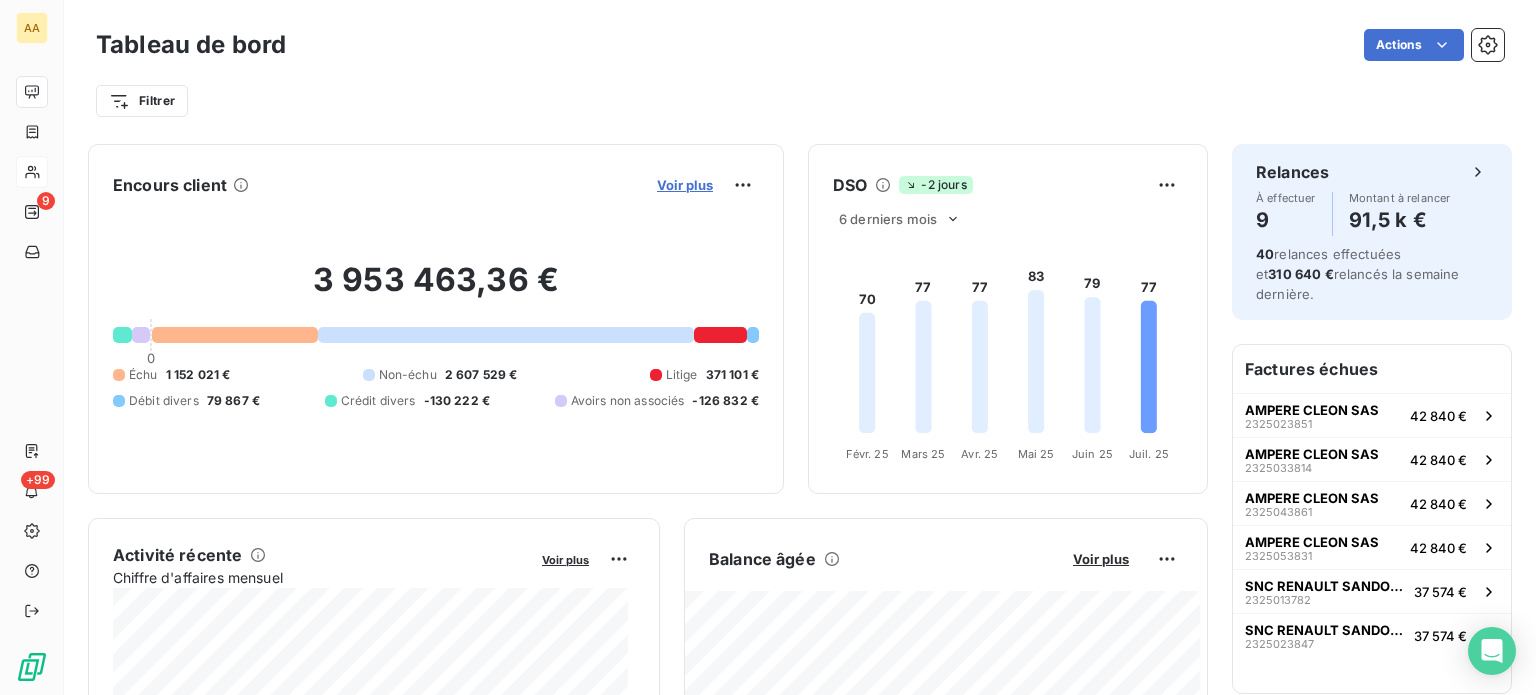 click on "Voir plus" at bounding box center (685, 185) 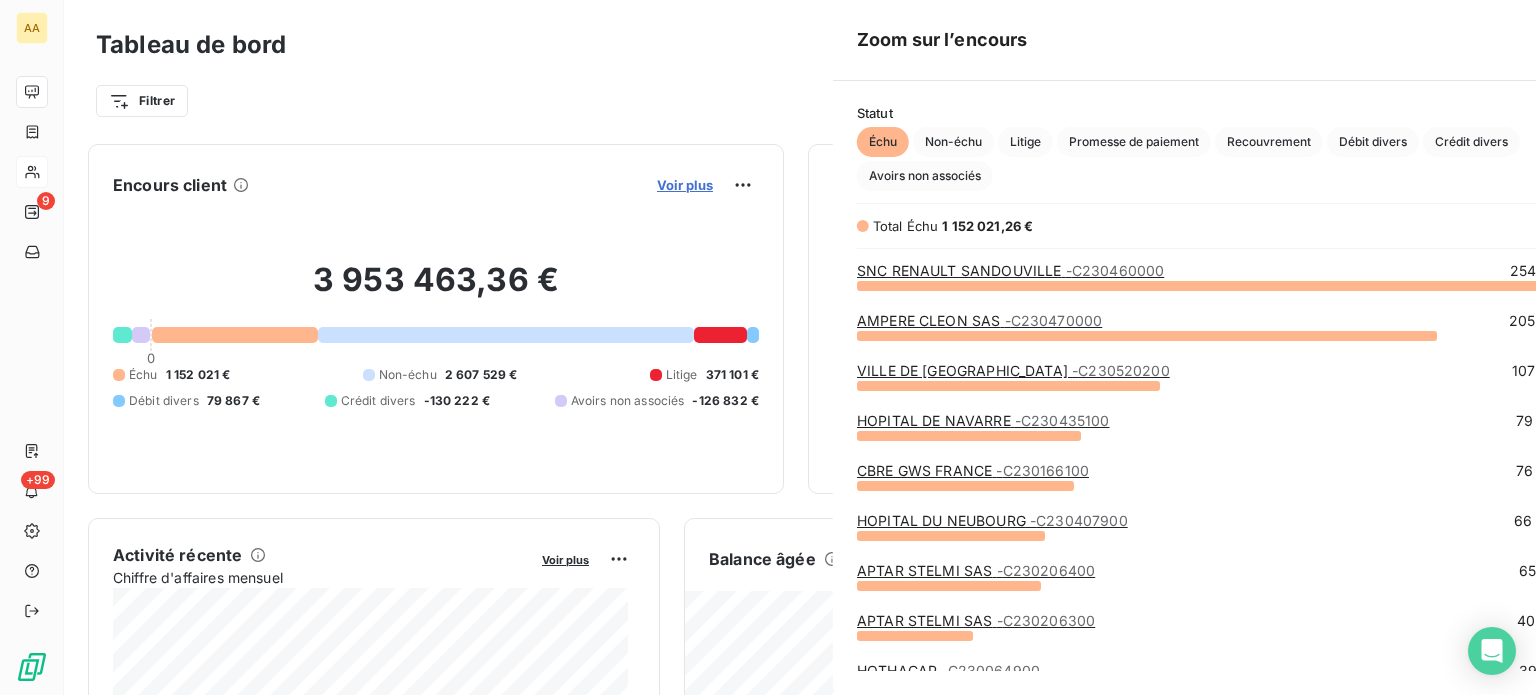 scroll, scrollTop: 16, scrollLeft: 16, axis: both 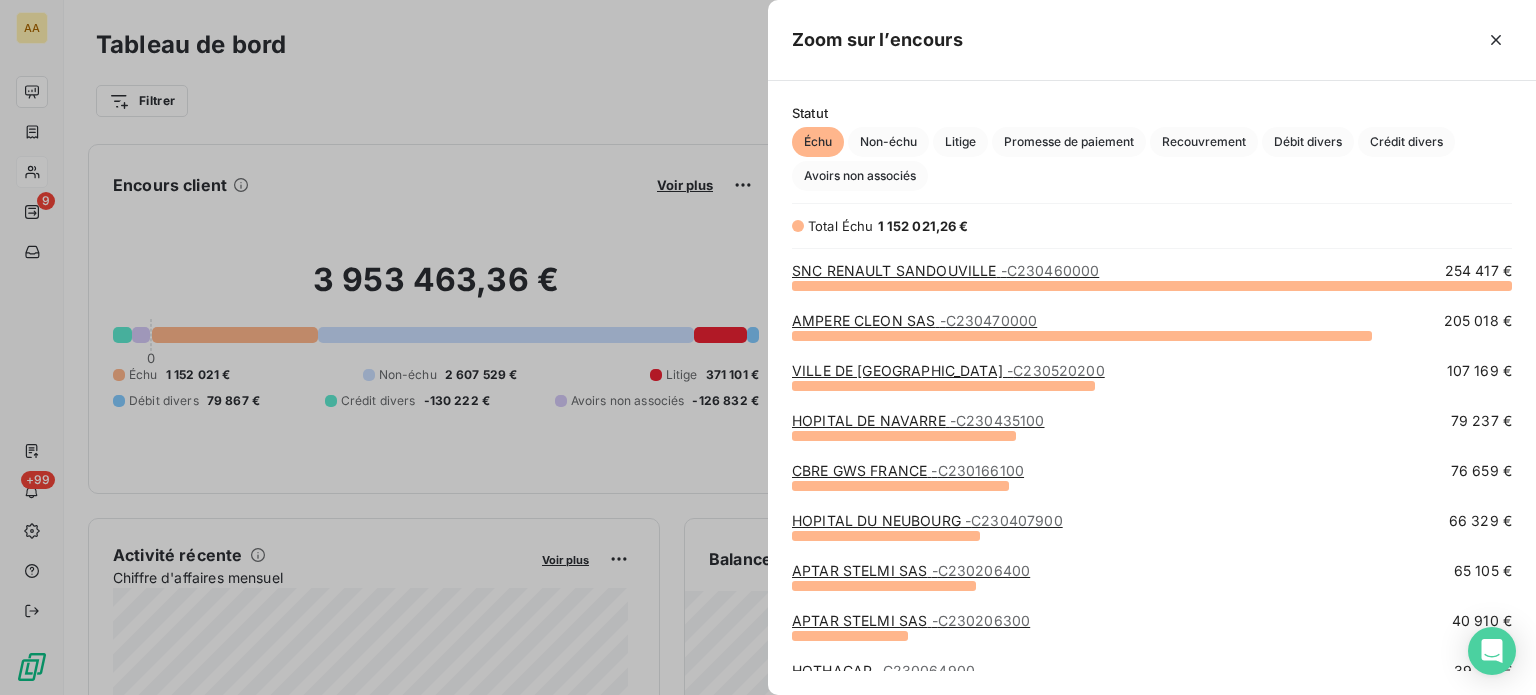 click at bounding box center (768, 347) 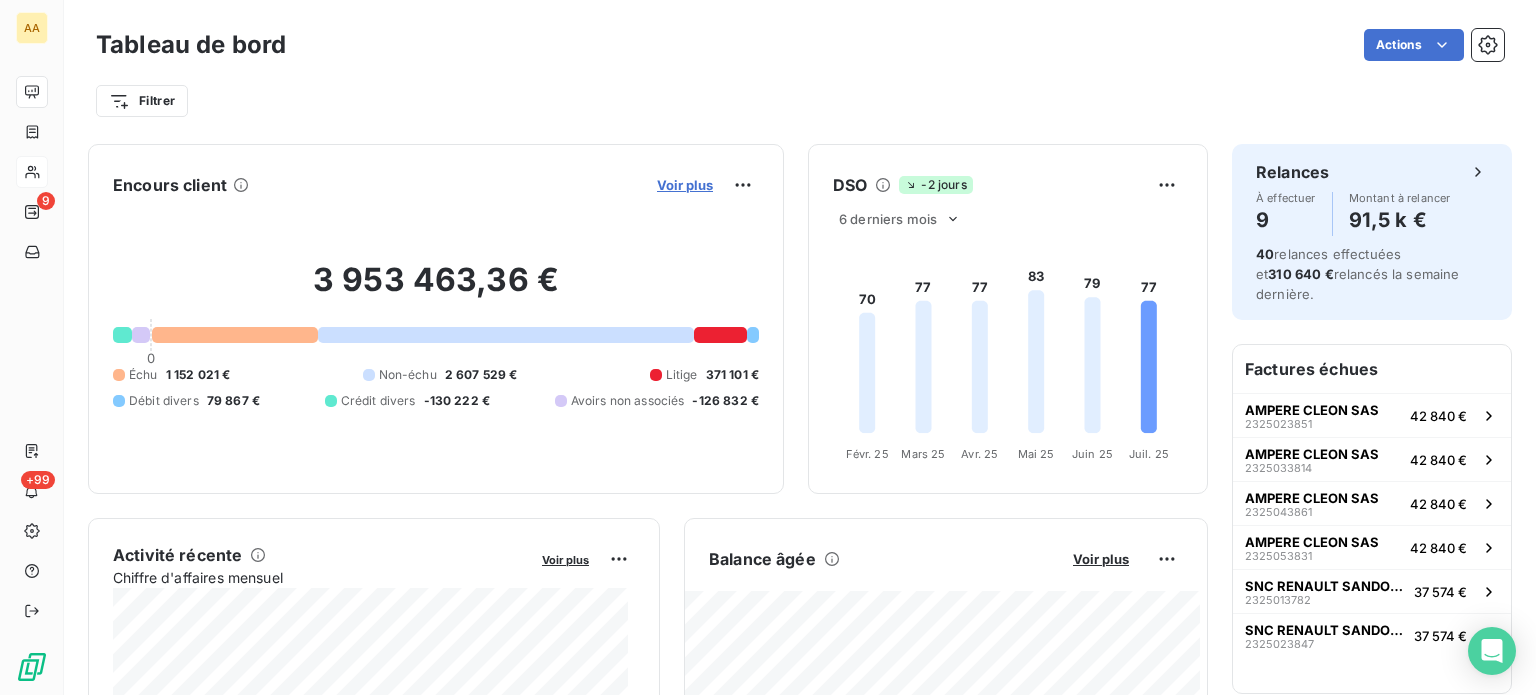 click on "Voir plus" at bounding box center [685, 185] 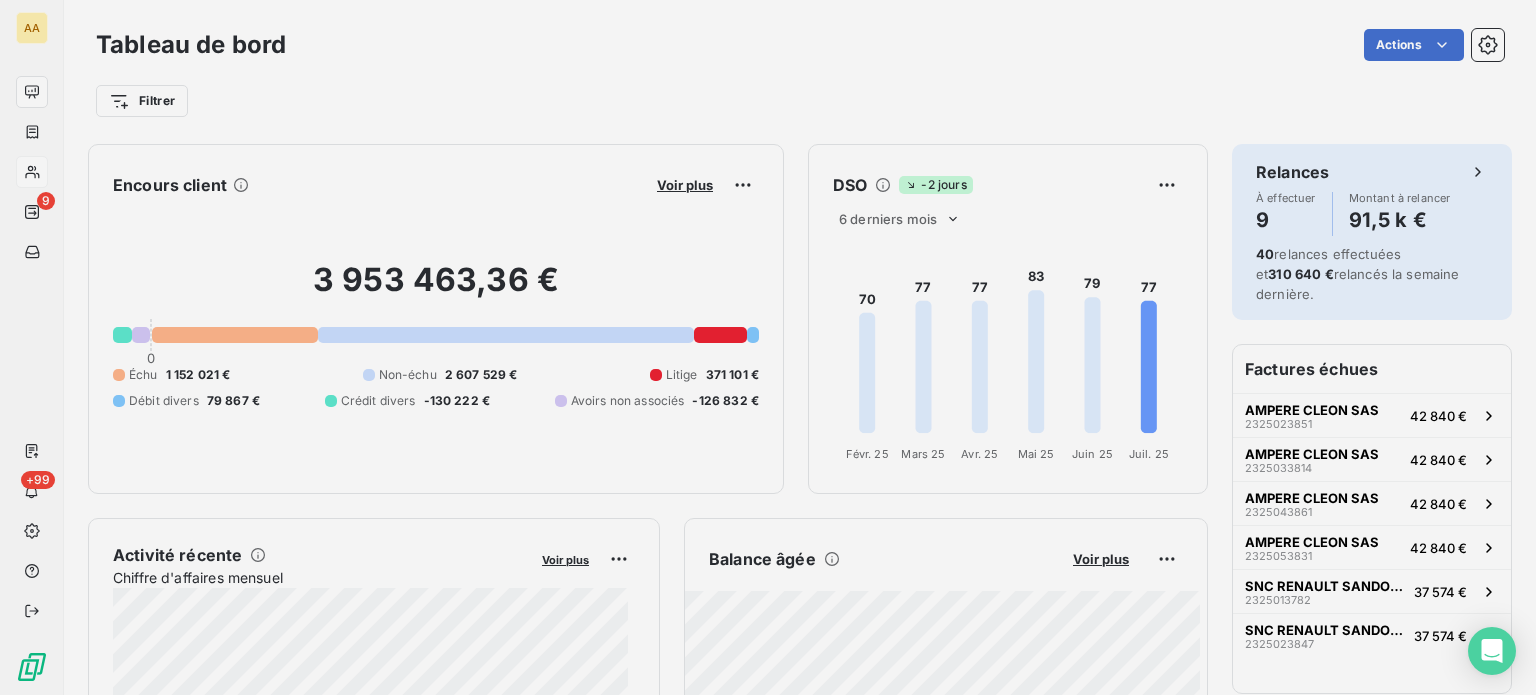 scroll, scrollTop: 16, scrollLeft: 16, axis: both 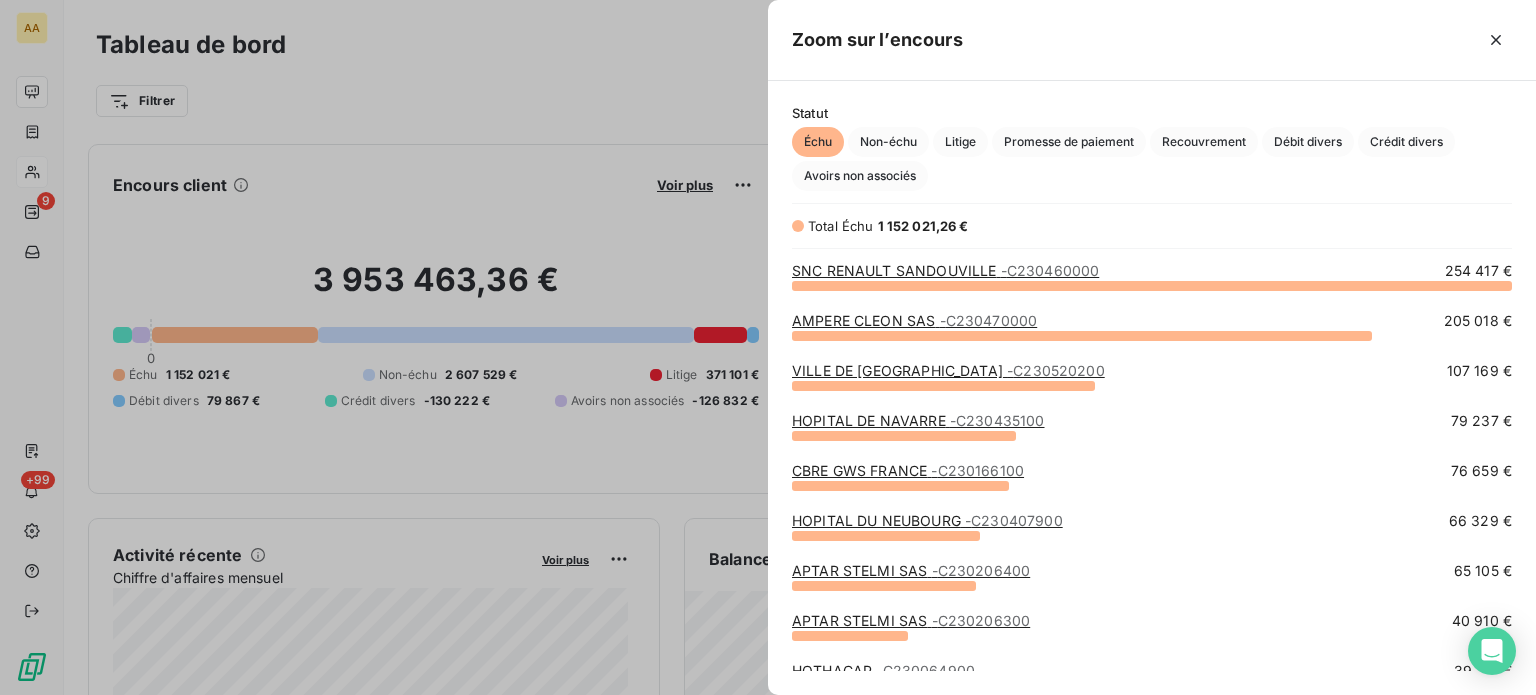 click on "Échu" at bounding box center [818, 142] 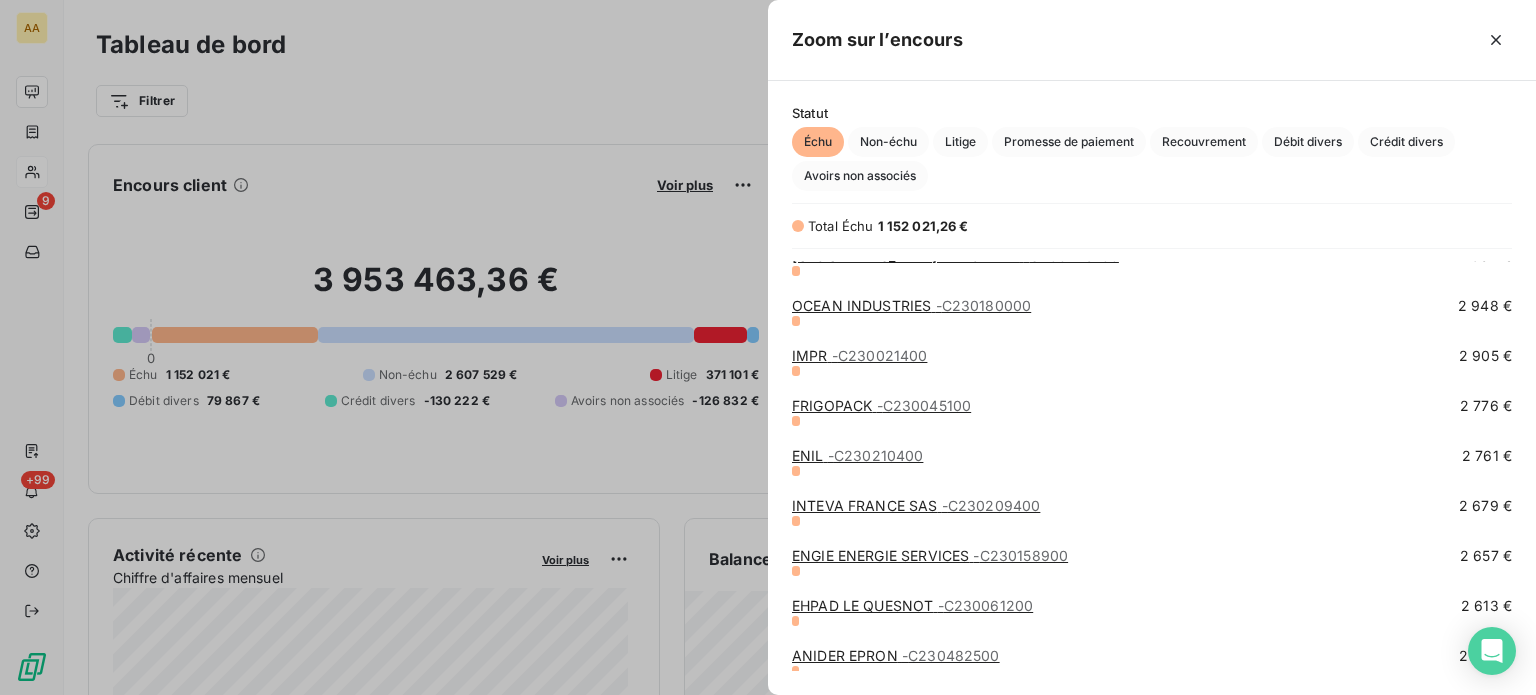 scroll, scrollTop: 1500, scrollLeft: 0, axis: vertical 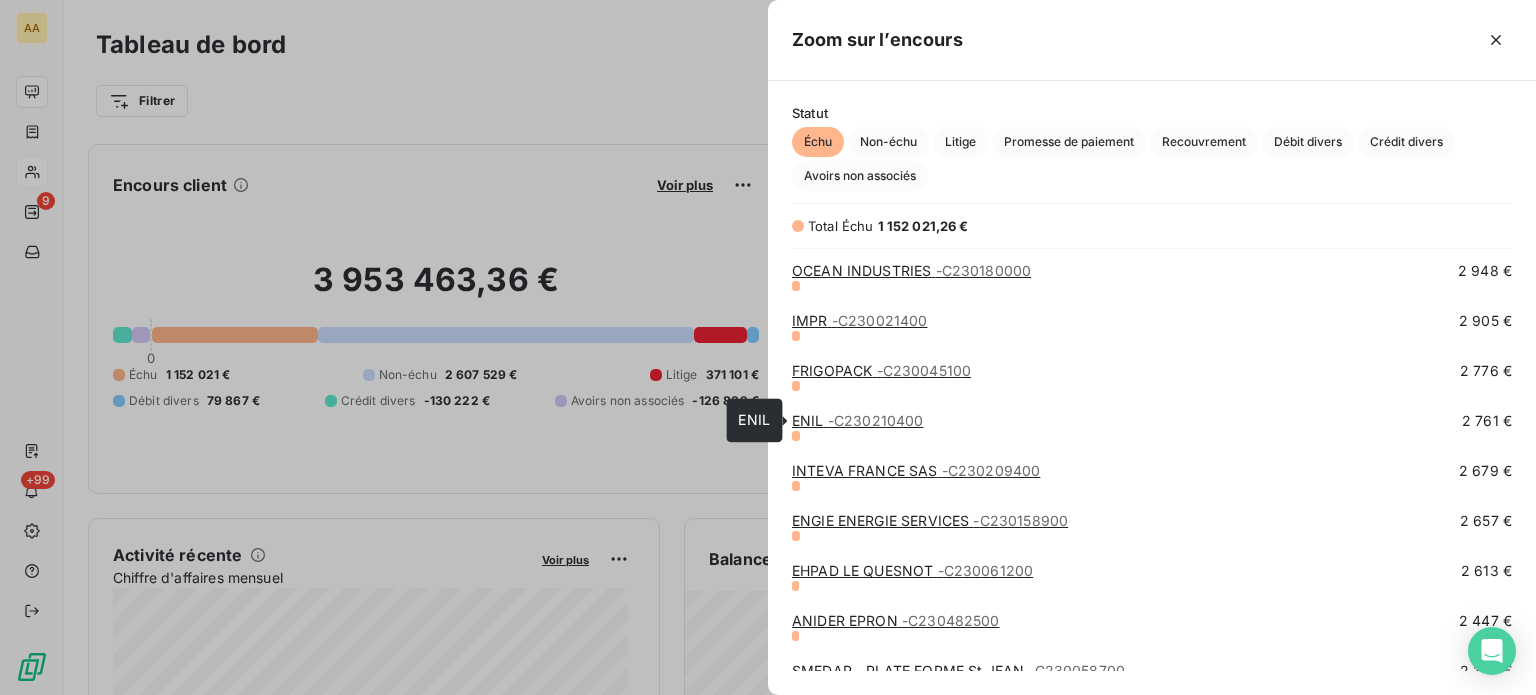 click on "-  C230210400" at bounding box center (876, 420) 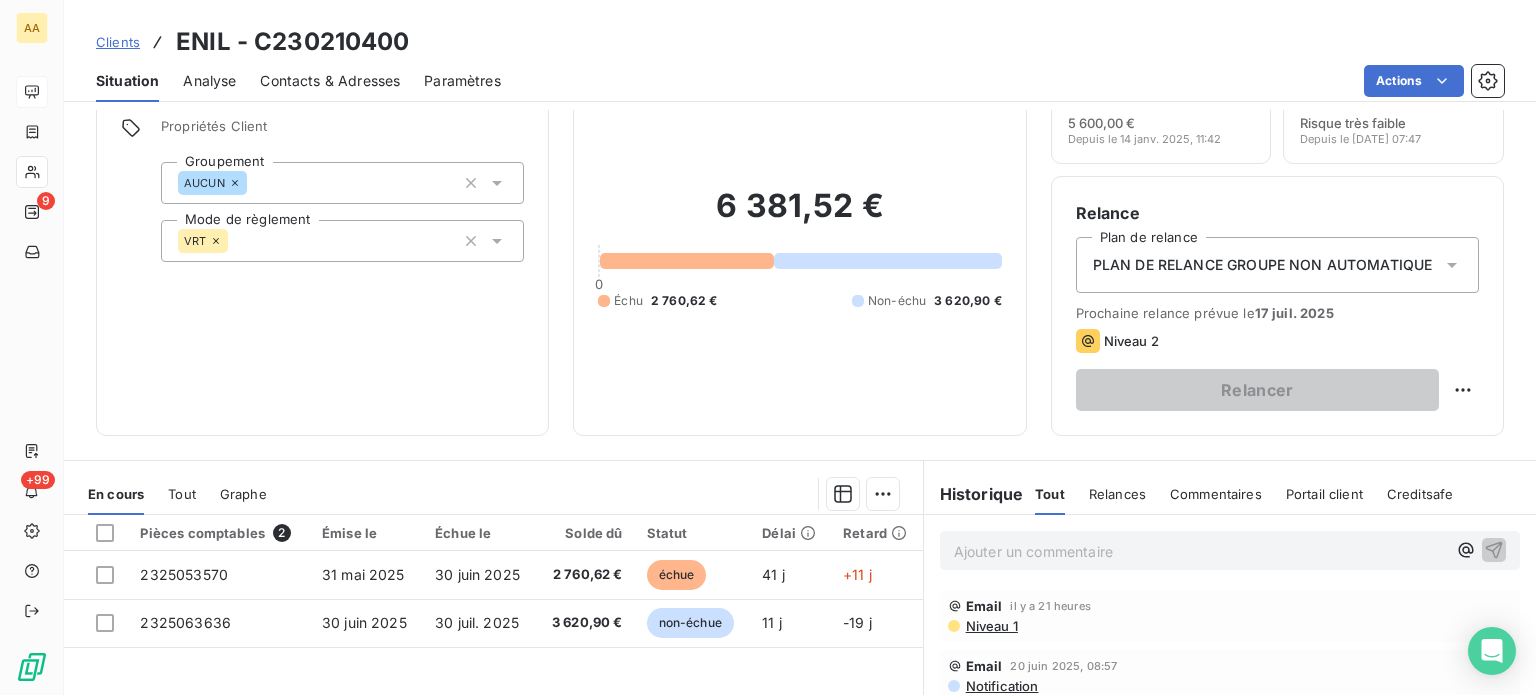 scroll, scrollTop: 0, scrollLeft: 0, axis: both 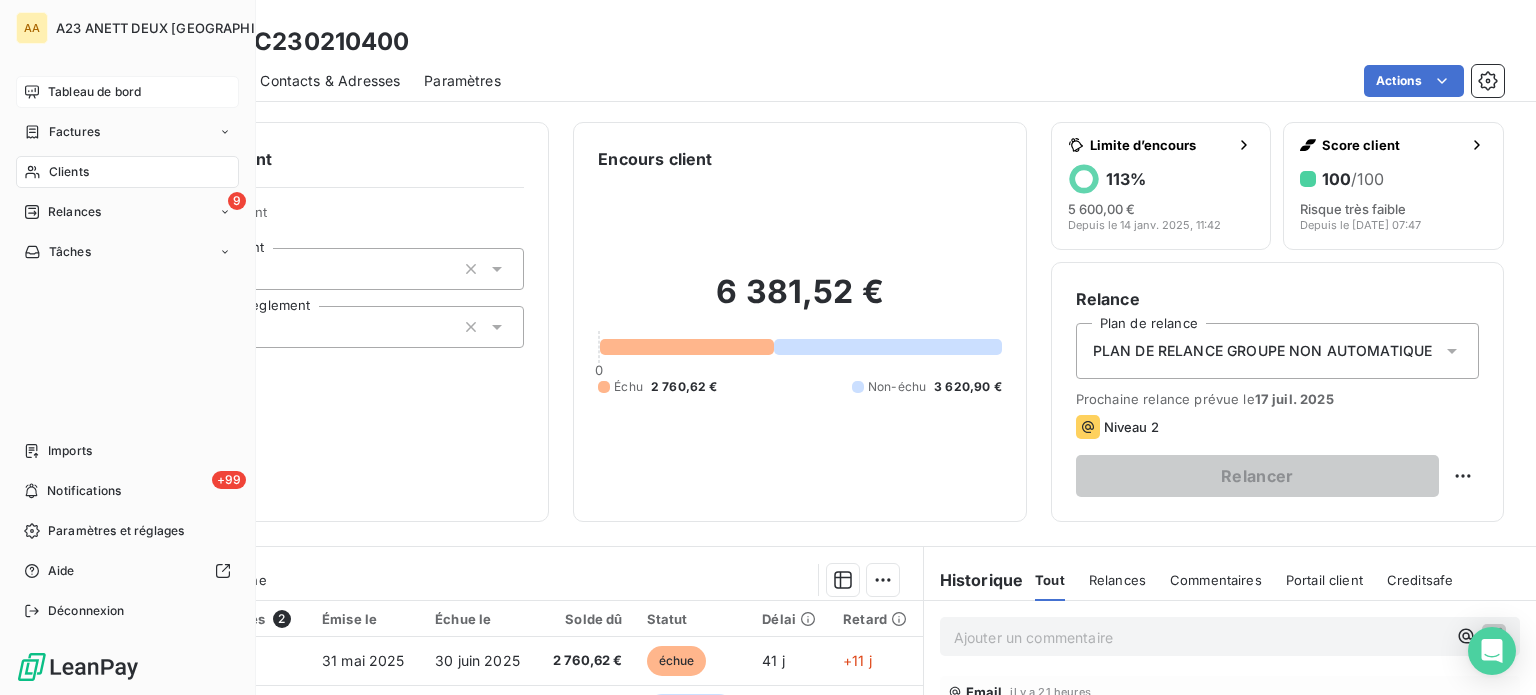 click on "Tableau de bord" at bounding box center (94, 92) 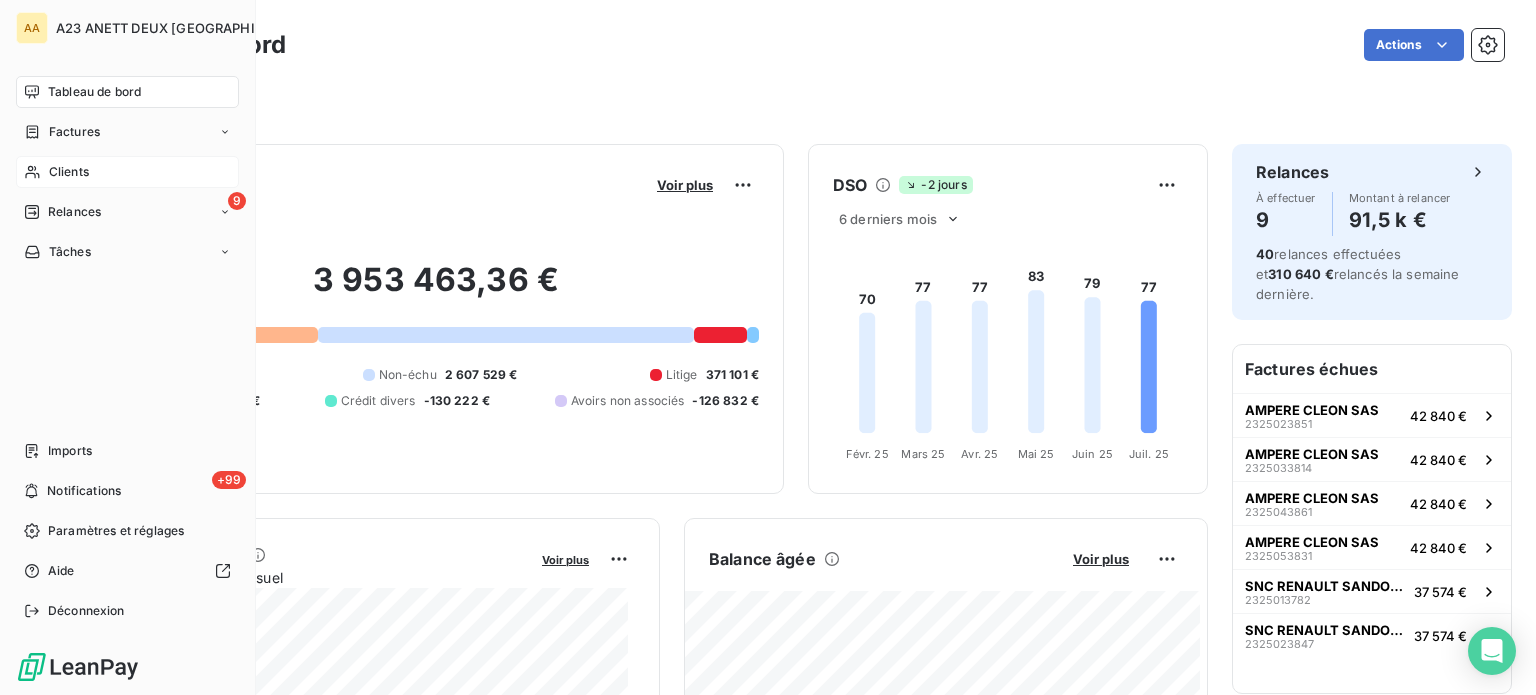 click on "Clients" at bounding box center [69, 172] 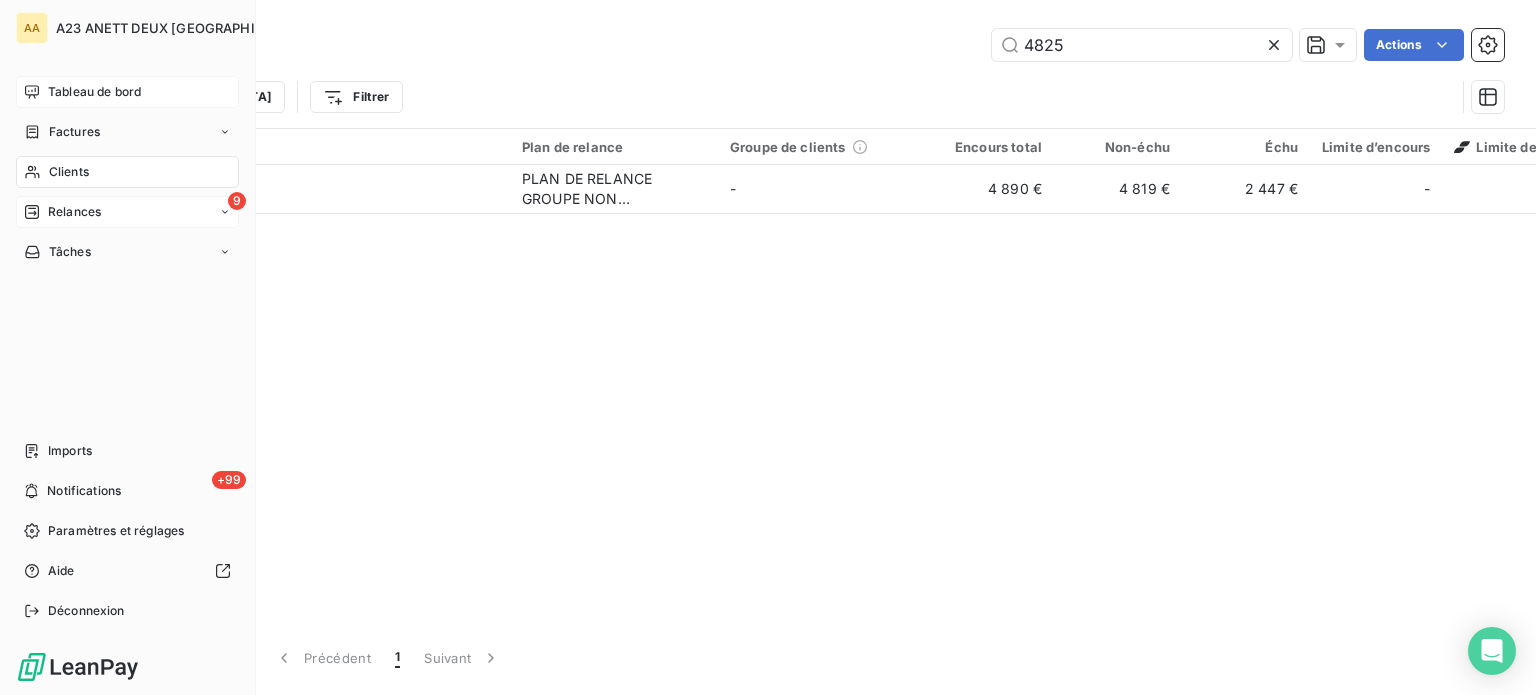 click on "Relances" at bounding box center [74, 212] 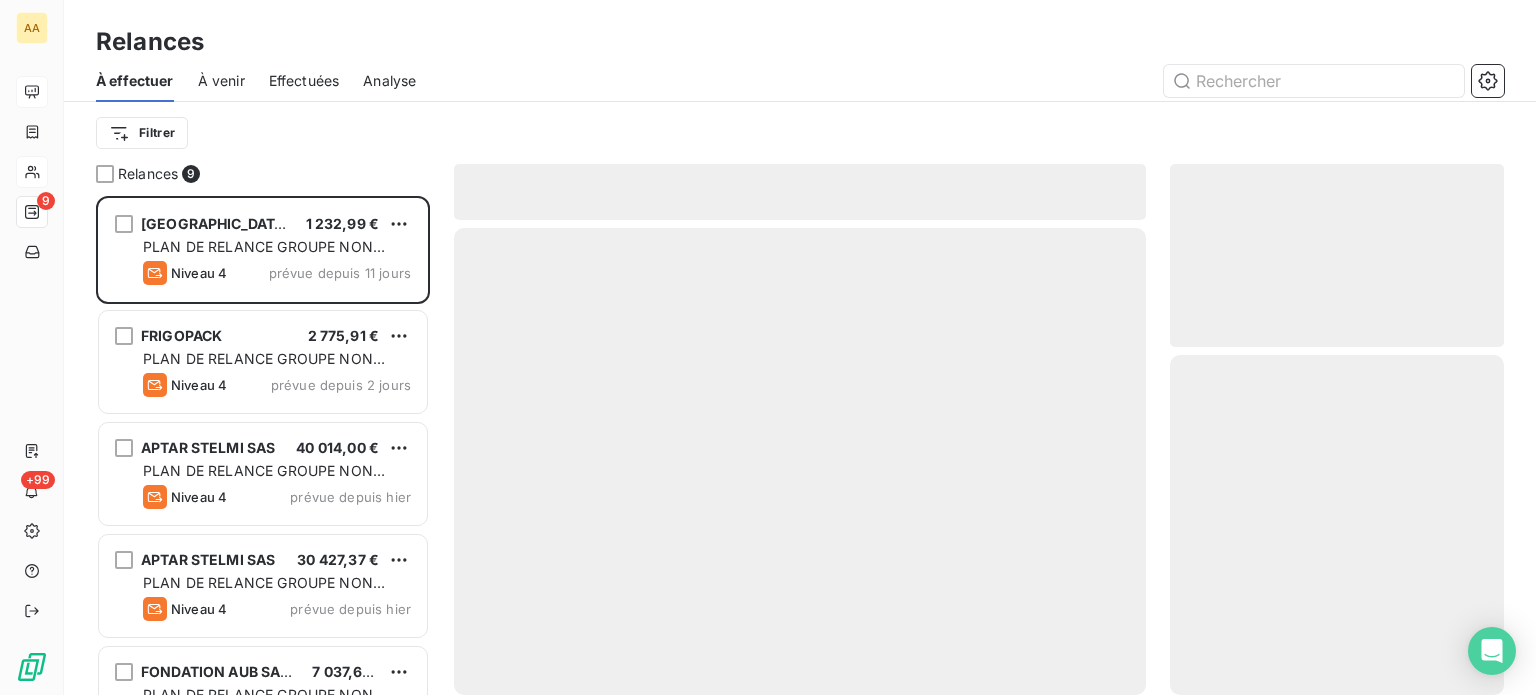 scroll, scrollTop: 16, scrollLeft: 16, axis: both 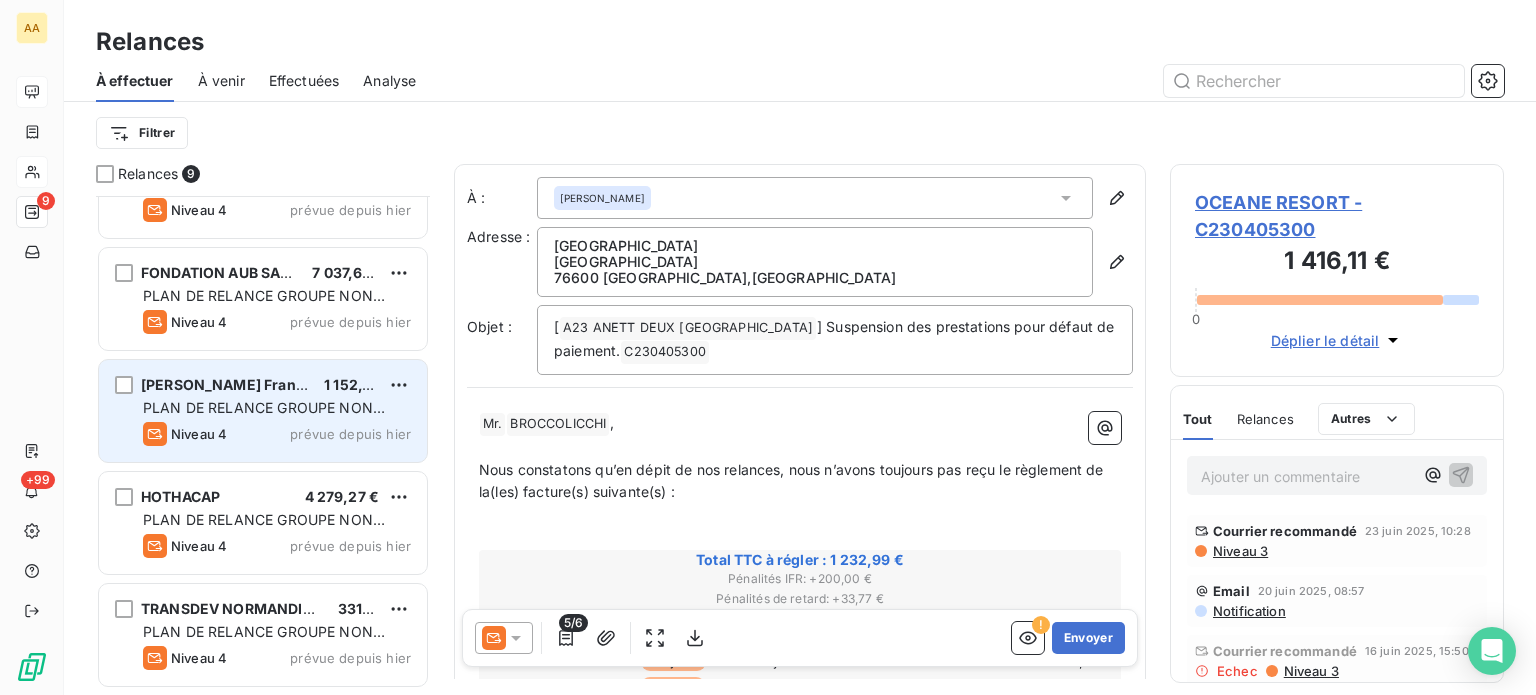 click on "PLAN DE RELANCE GROUPE NON AUTOMATIQUE" at bounding box center (264, 417) 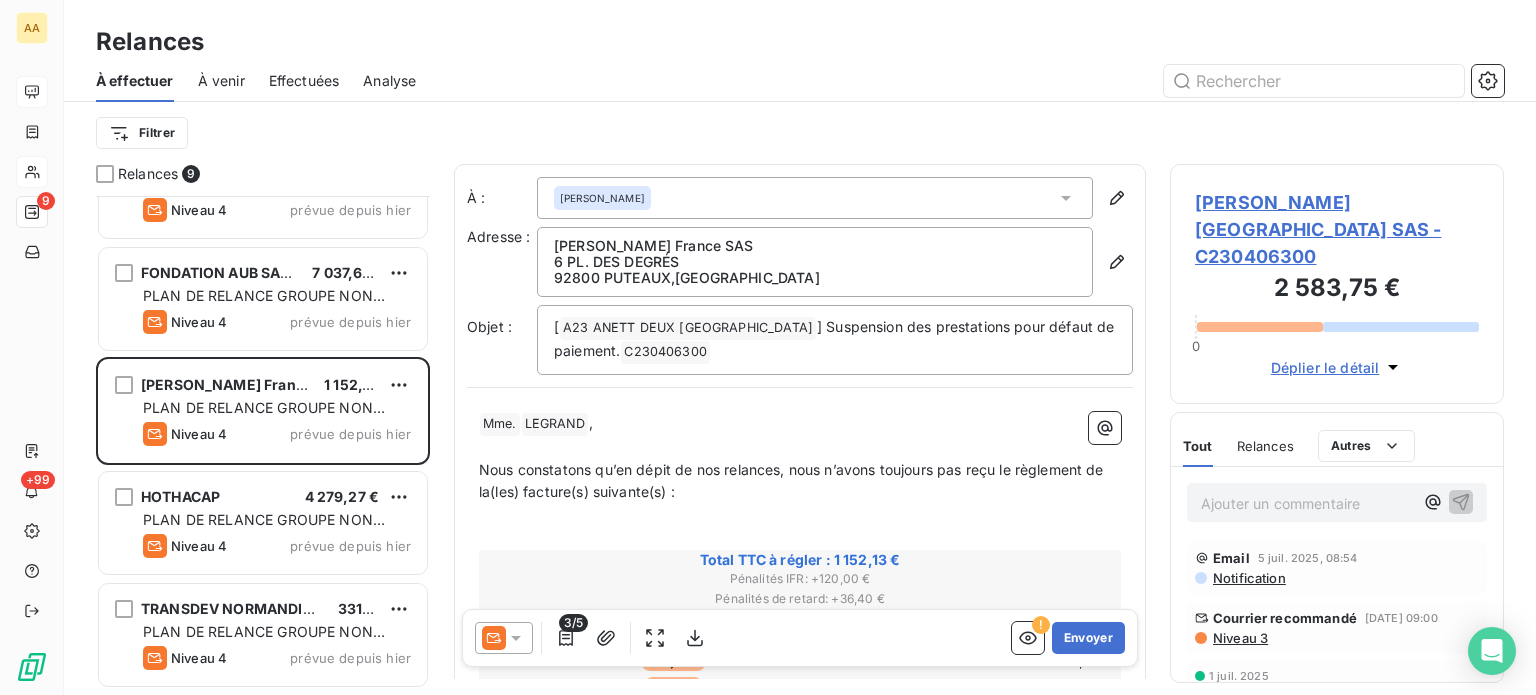scroll, scrollTop: 400, scrollLeft: 0, axis: vertical 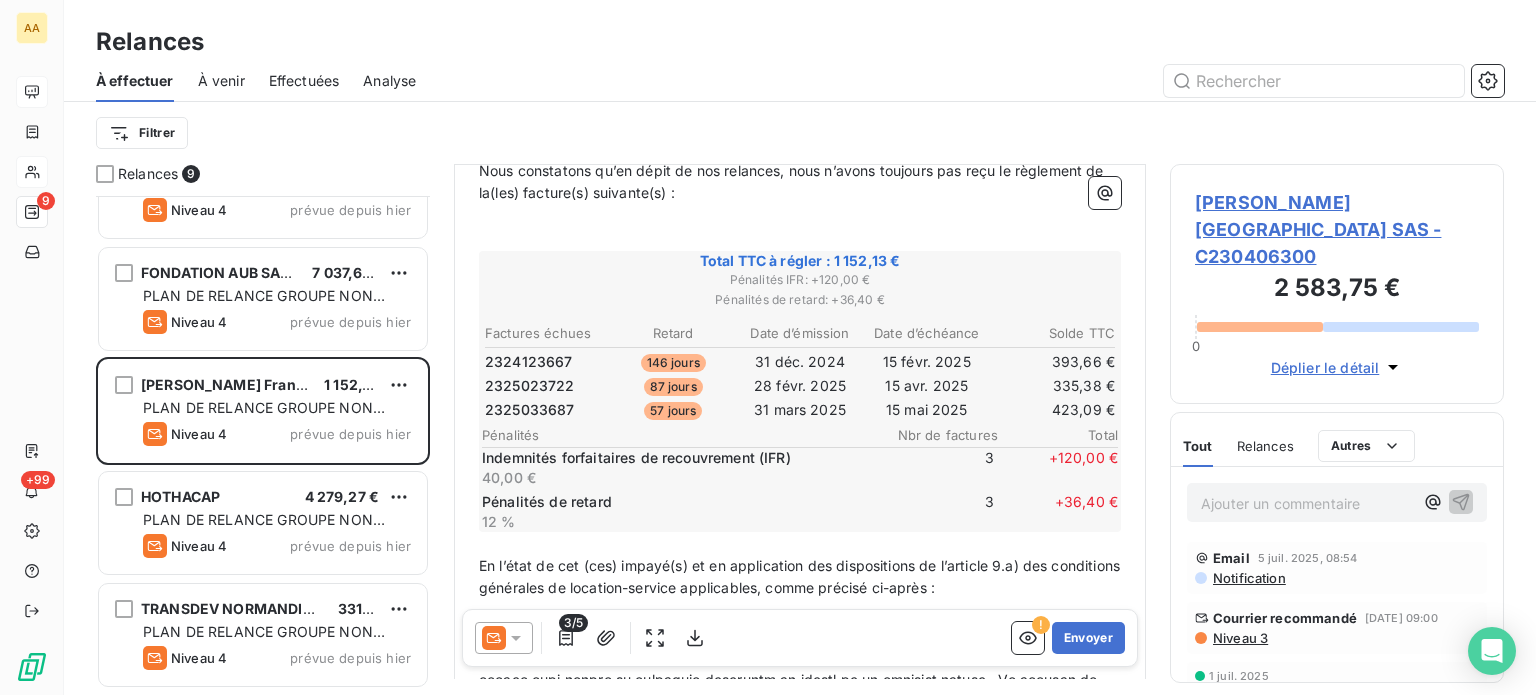 click 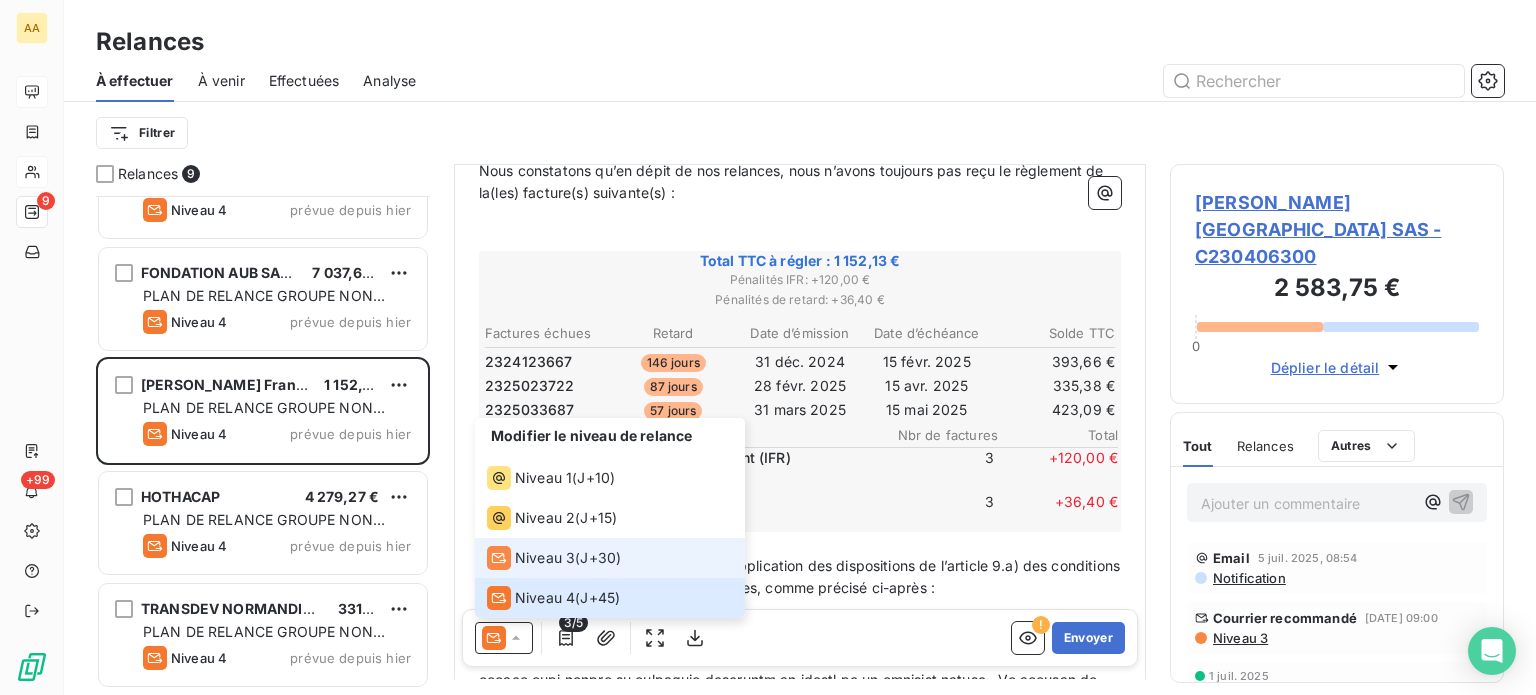click on "Niveau 3" at bounding box center (545, 558) 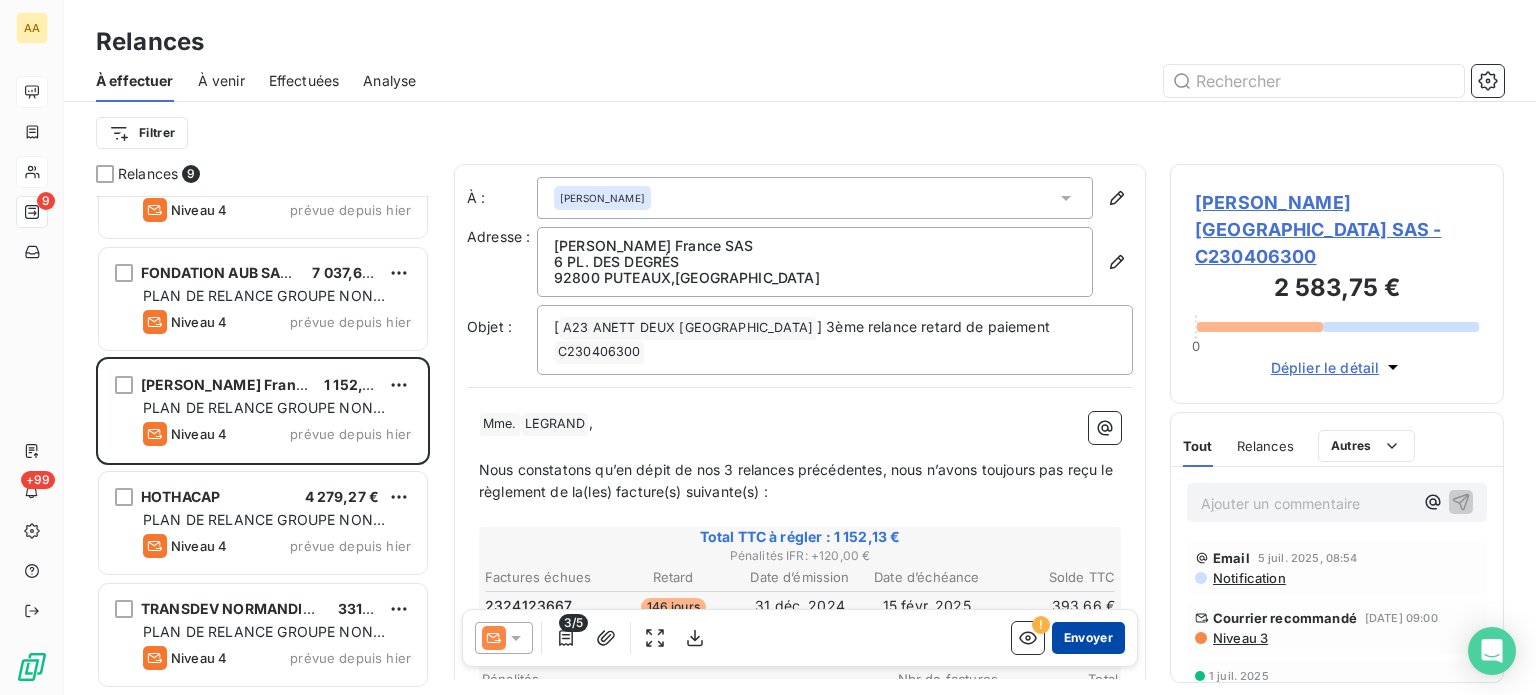 click on "Envoyer" at bounding box center (1088, 638) 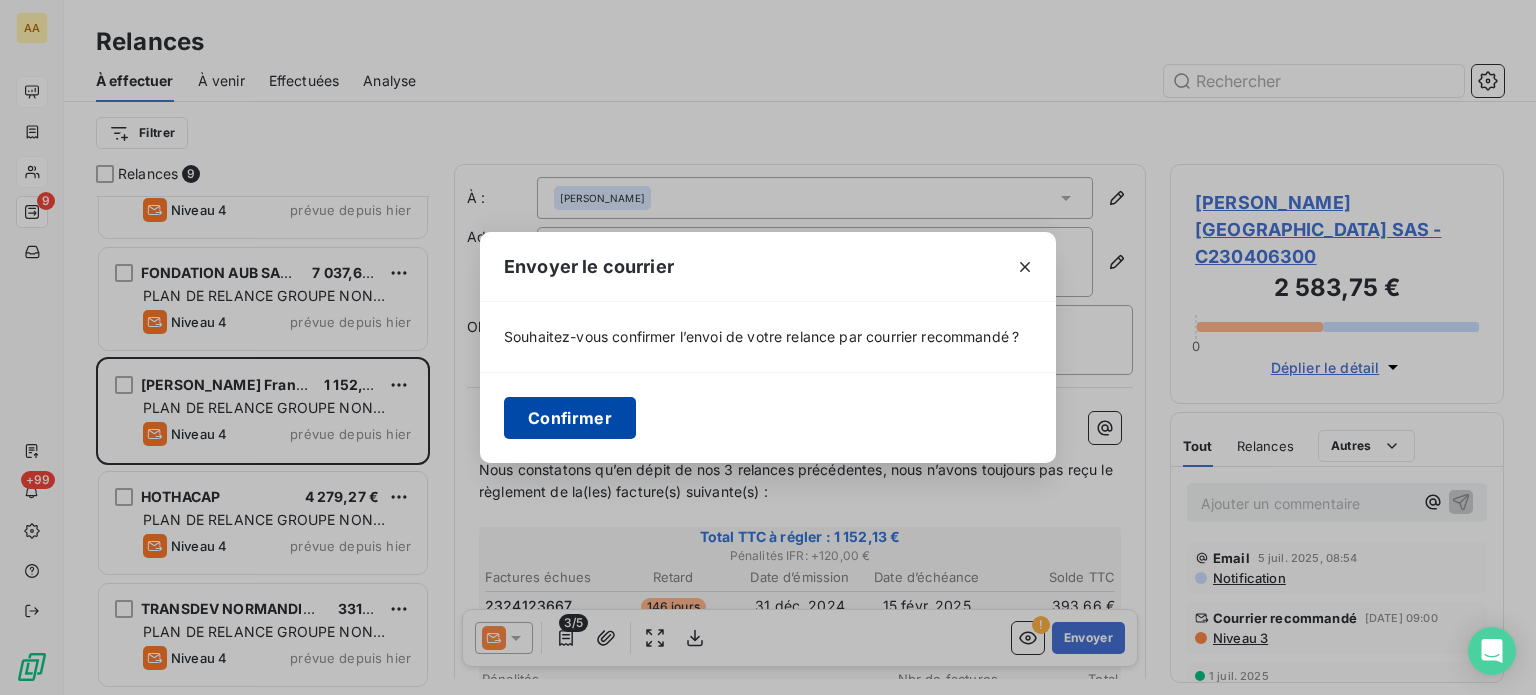 click on "Confirmer" at bounding box center (570, 418) 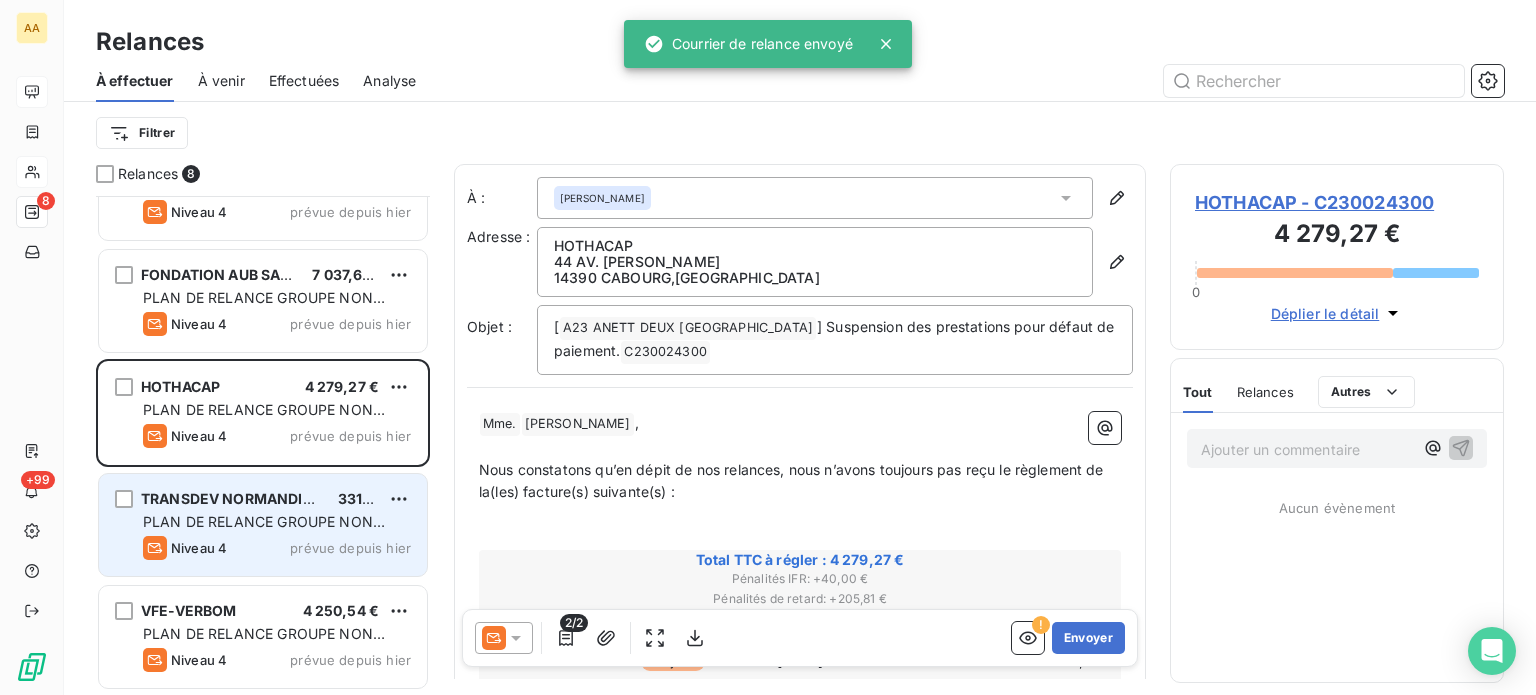 scroll, scrollTop: 396, scrollLeft: 0, axis: vertical 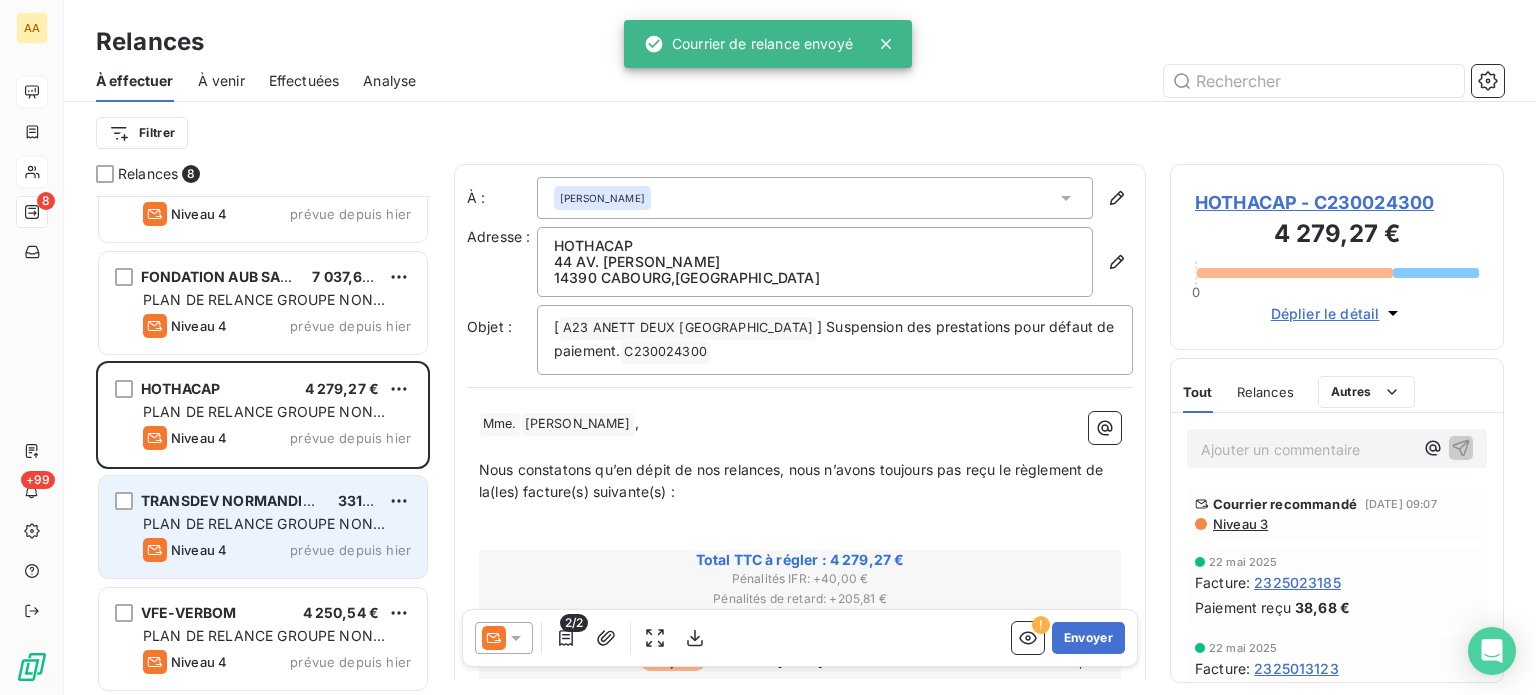 click on "PLAN DE RELANCE GROUPE NON AUTOMATIQUE" at bounding box center (264, 533) 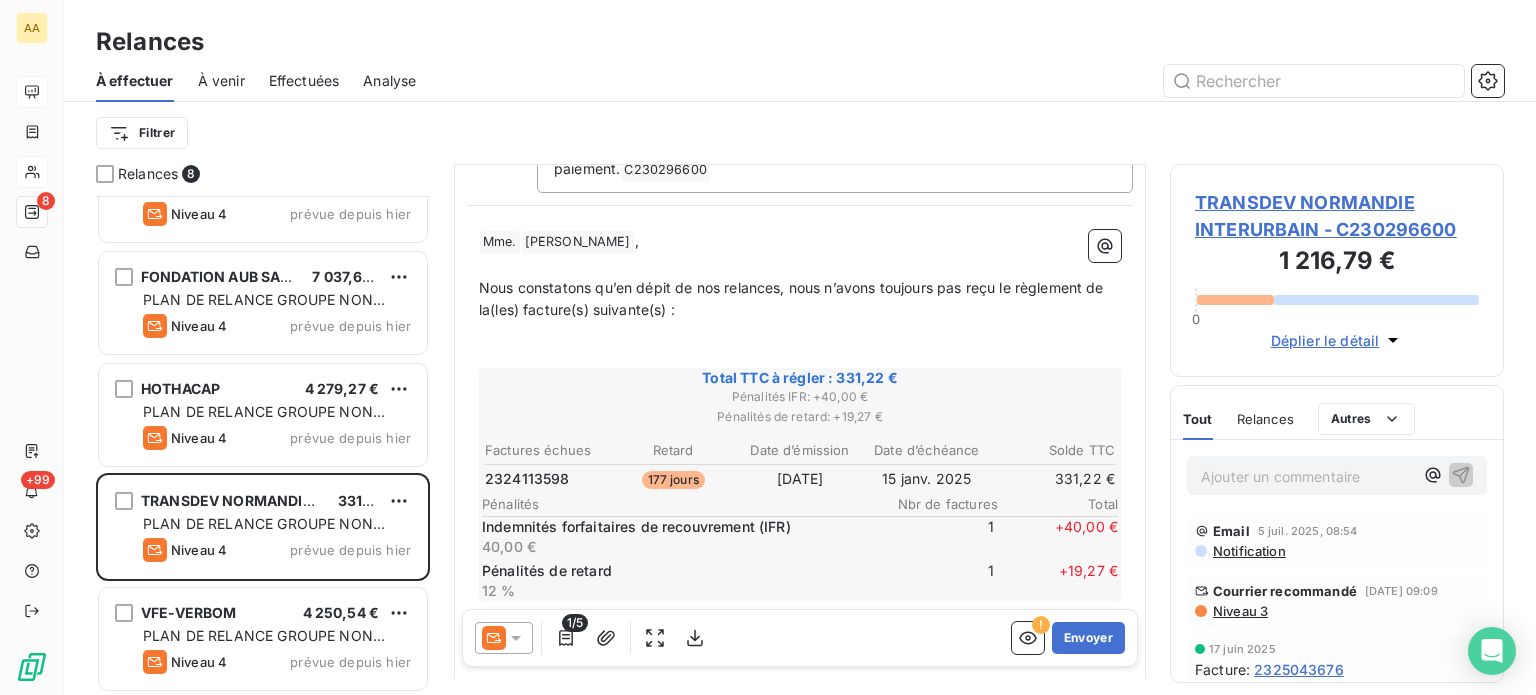 scroll, scrollTop: 200, scrollLeft: 0, axis: vertical 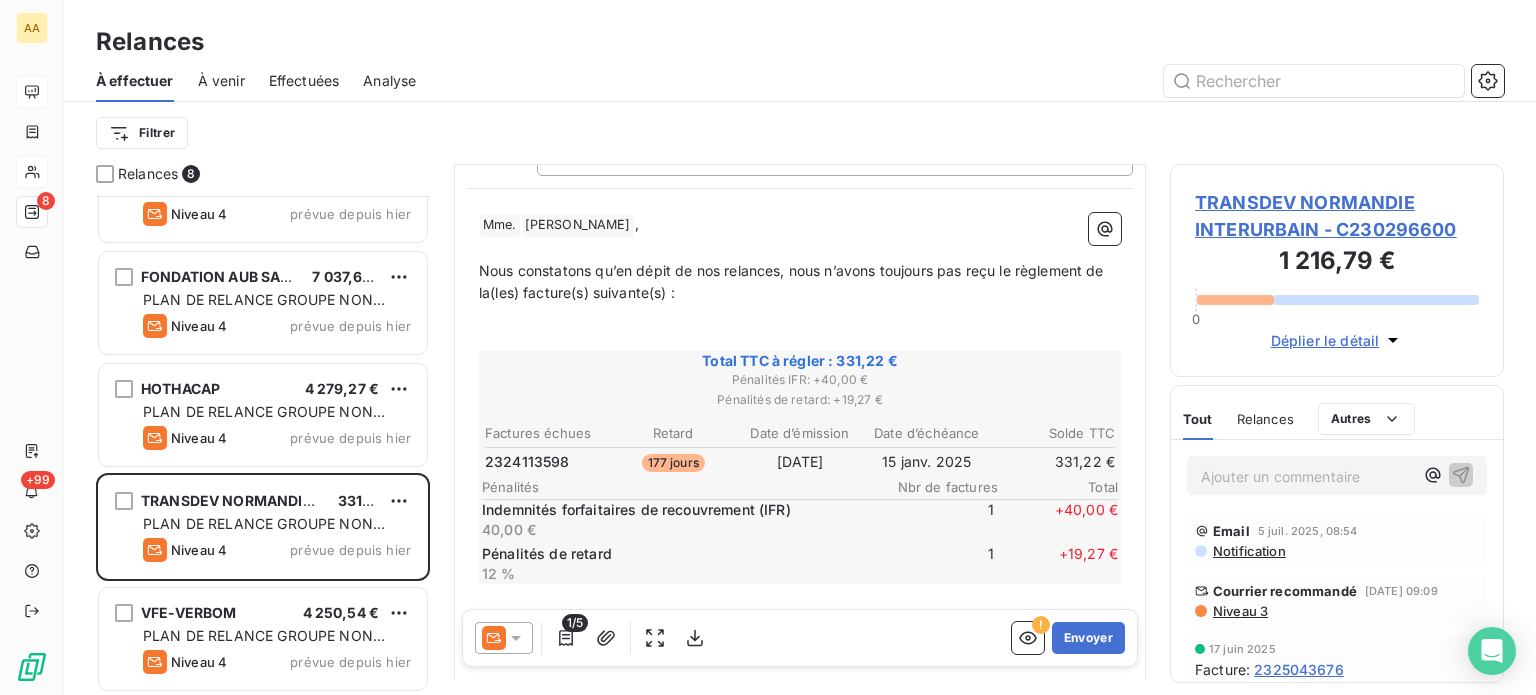 click 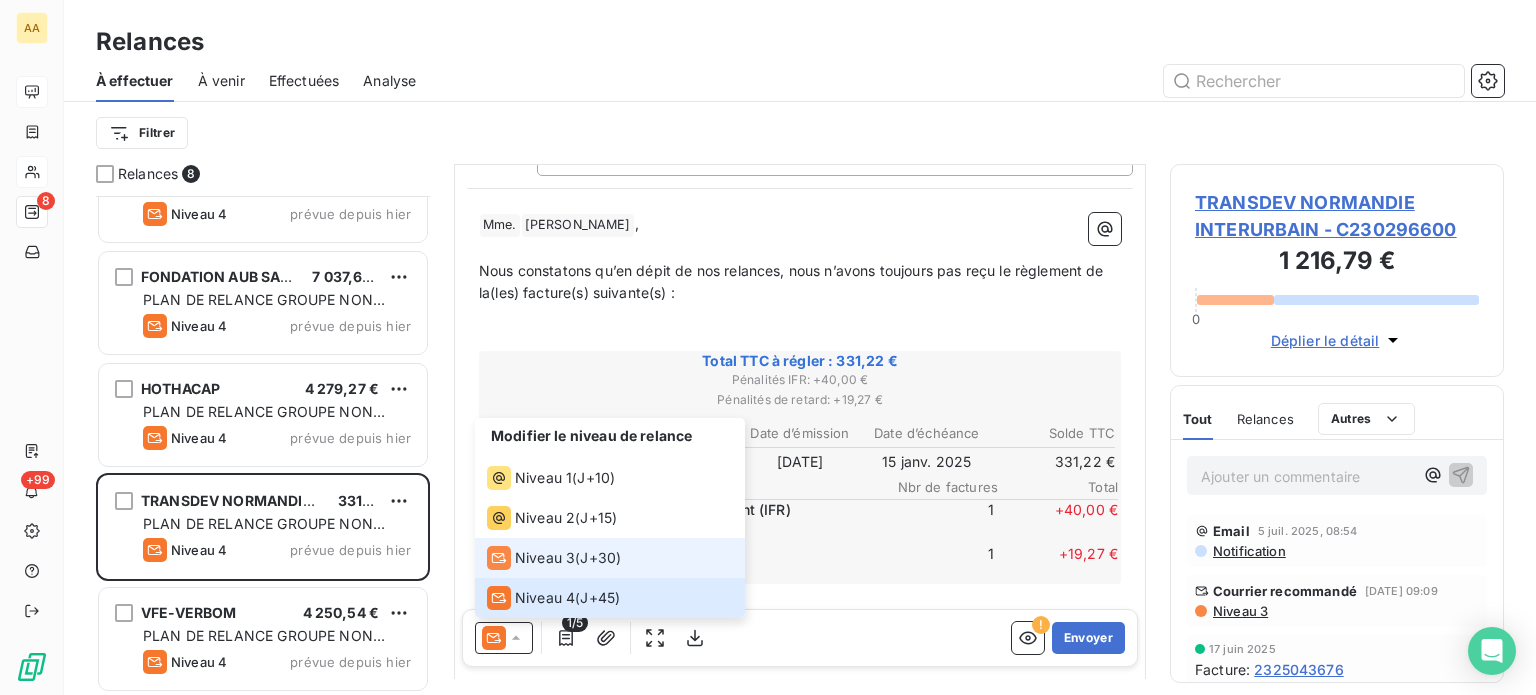 click on "Niveau 3" at bounding box center [545, 558] 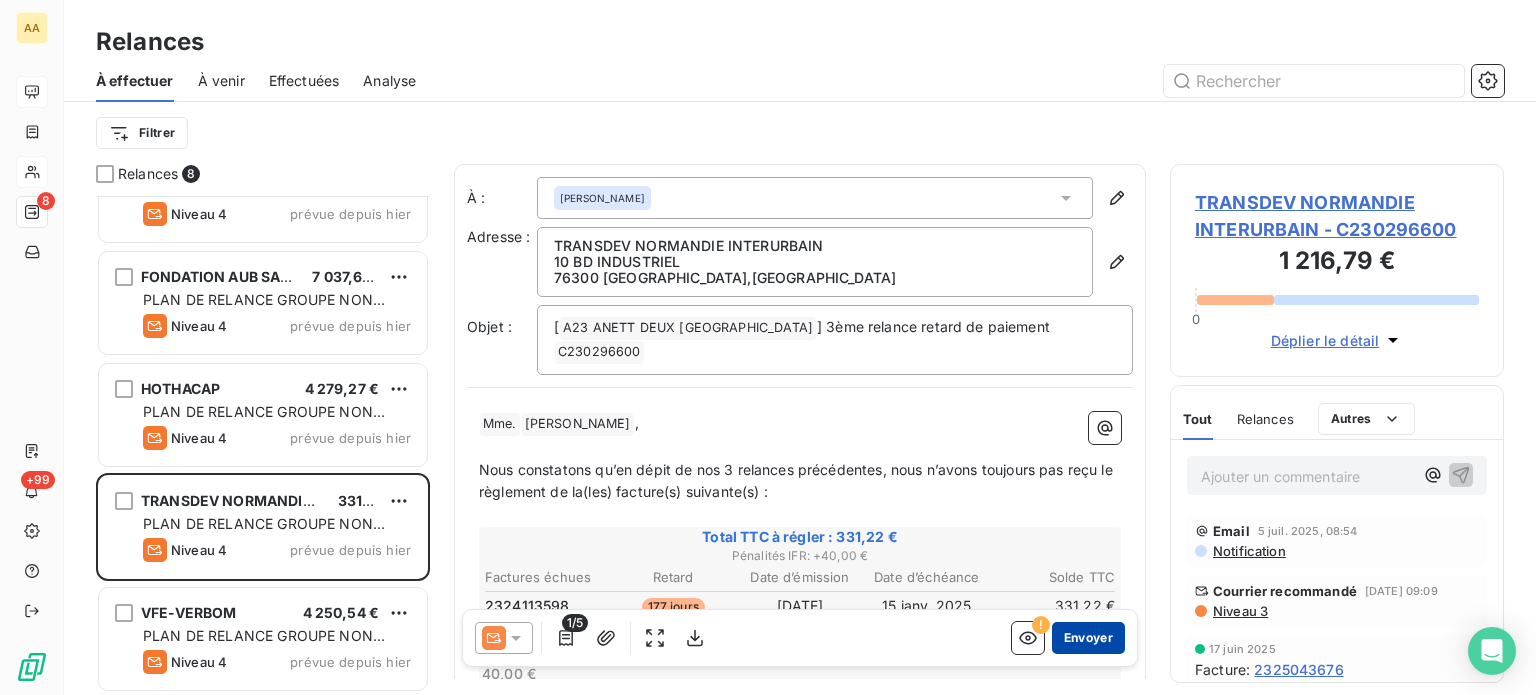click on "Envoyer" at bounding box center (1088, 638) 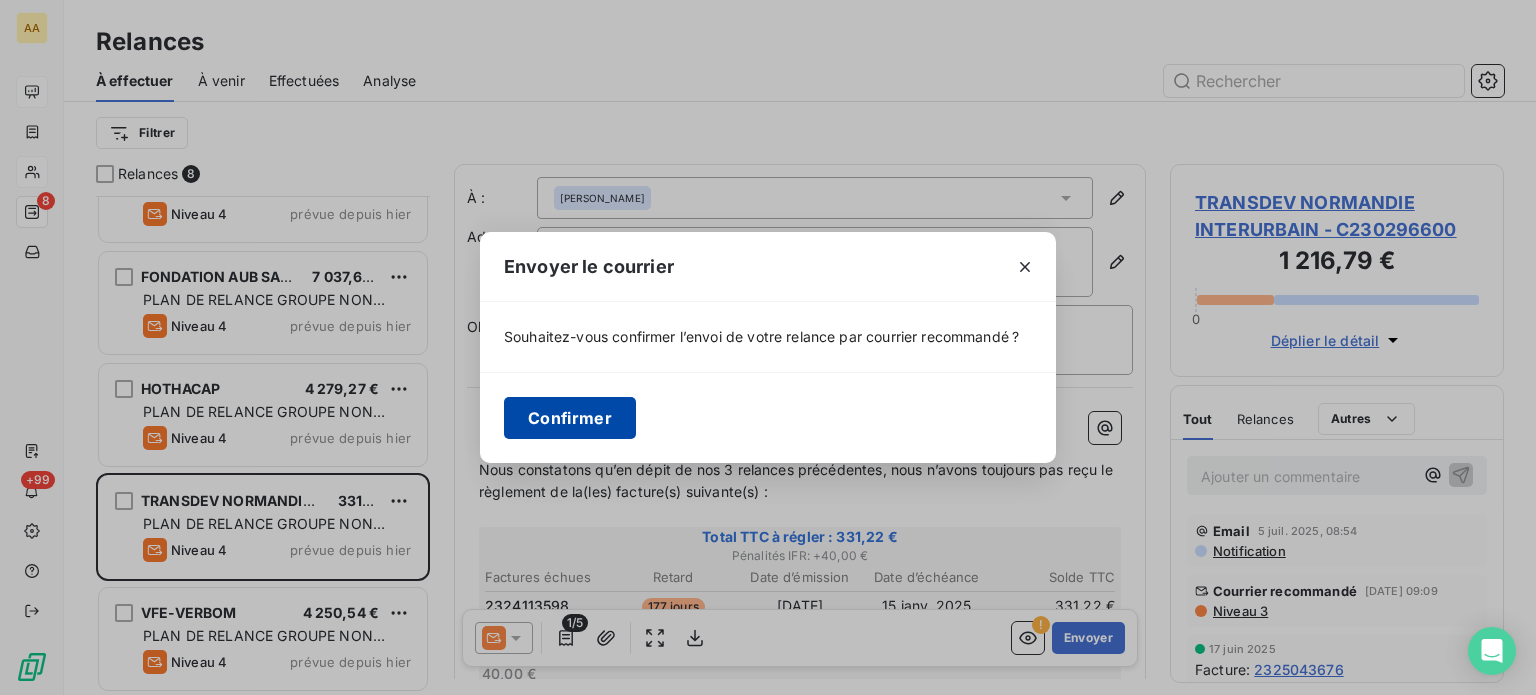 click on "Confirmer" at bounding box center [570, 418] 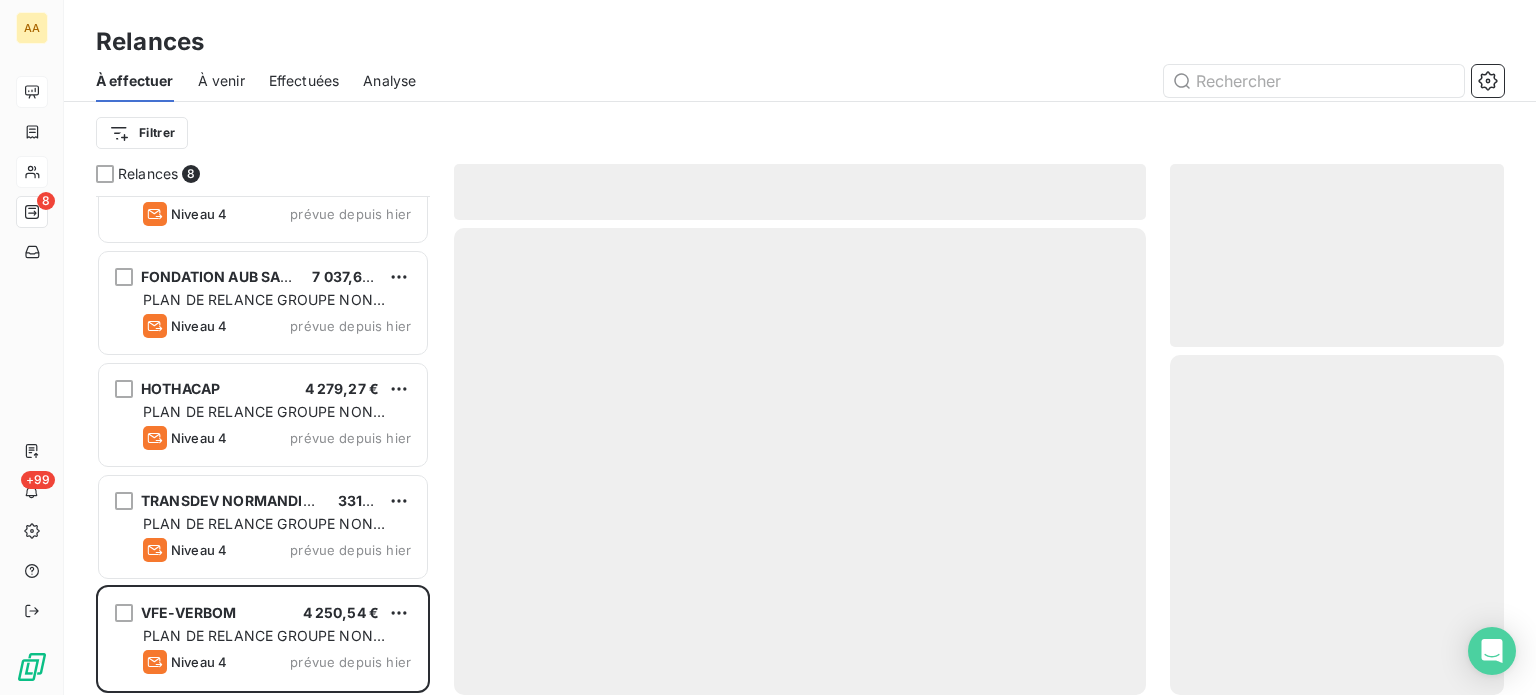 scroll, scrollTop: 284, scrollLeft: 0, axis: vertical 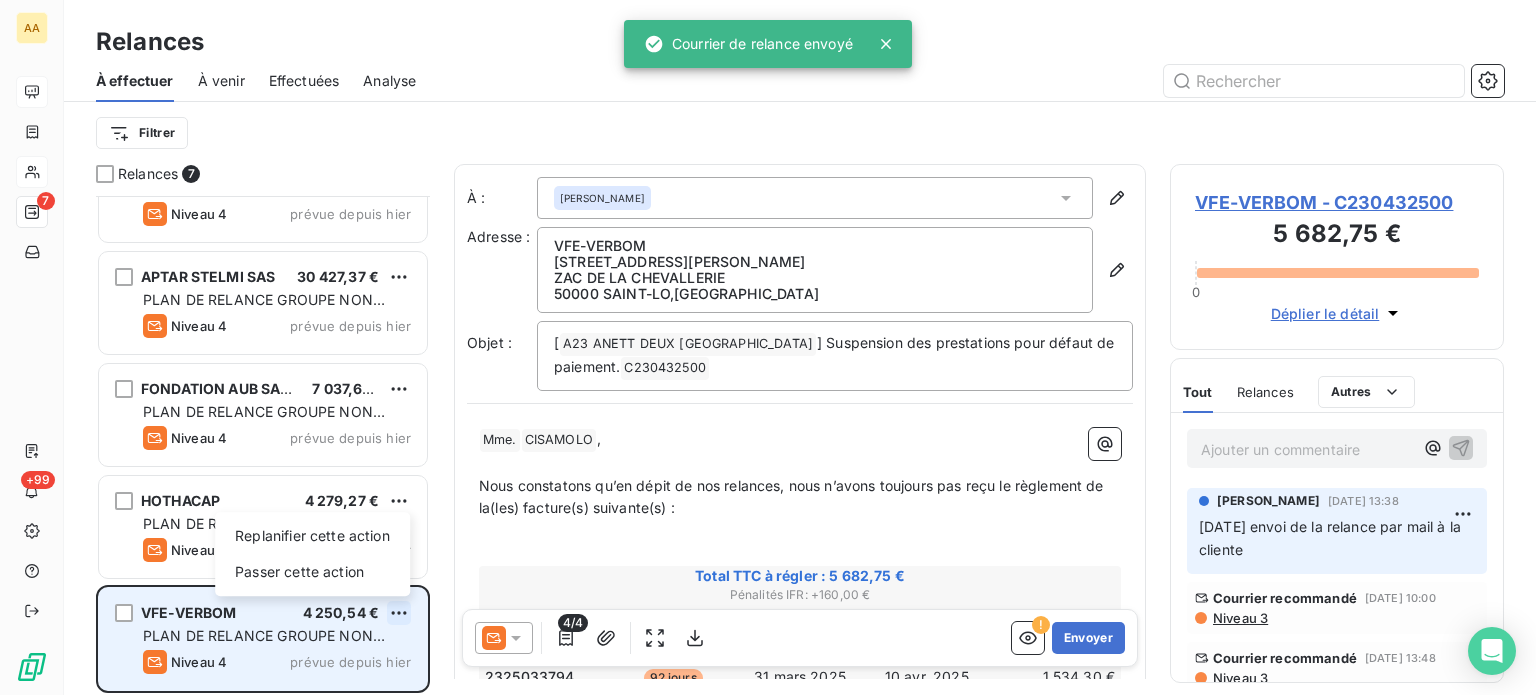 click on "AA 7 +99 Relances À effectuer À venir Effectuées Analyse Filtrer Relances 7 OCEANE RESORT 1 232,99 € PLAN DE RELANCE GROUPE NON AUTOMATIQUE Niveau 4 prévue depuis 11 jours FRIGOPACK 2 775,91 € PLAN DE RELANCE GROUPE NON AUTOMATIQUE Niveau 4 prévue depuis 2 jours APTAR STELMI SAS 40 014,00 € PLAN DE RELANCE GROUPE NON AUTOMATIQUE Niveau 4 prévue depuis hier APTAR STELMI SAS 30 427,37 € PLAN DE RELANCE GROUPE NON AUTOMATIQUE Niveau 4 prévue depuis hier FONDATION AUB SANTE 7 037,64 € PLAN DE RELANCE GROUPE NON AUTOMATIQUE Niveau 4 prévue depuis hier HOTHACAP 4 279,27 € PLAN DE RELANCE GROUPE NON AUTOMATIQUE Niveau 4 prévue depuis hier VFE-VERBOM 4 250,54 € Replanifier cette action Passer cette action PLAN DE RELANCE GROUPE NON AUTOMATIQUE Niveau 4 prévue depuis hier À : Virginie CISAMOLO Adresse : VFE-VERBOM 937 RUE JULES VALLES ZAC DE LA CHEVALLERIE 50000   SAINT-LO ,  FRANCE Objet : [ A23 ANETT DEUX NORMANDIE ﻿ C230432500 ﻿ ﻿ ﻿ Mme. ﻿ ﻿ ﻿ ," at bounding box center (768, 347) 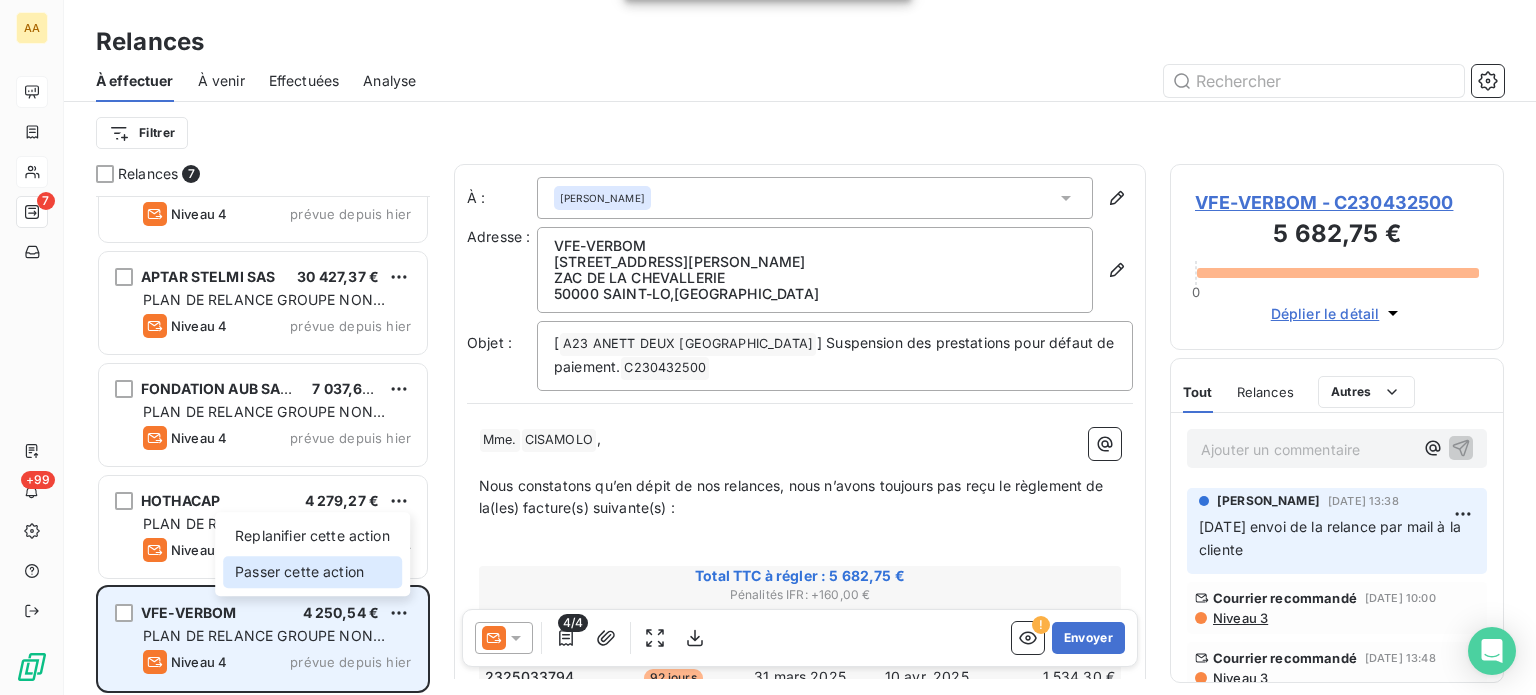 click on "Passer cette action" at bounding box center [312, 572] 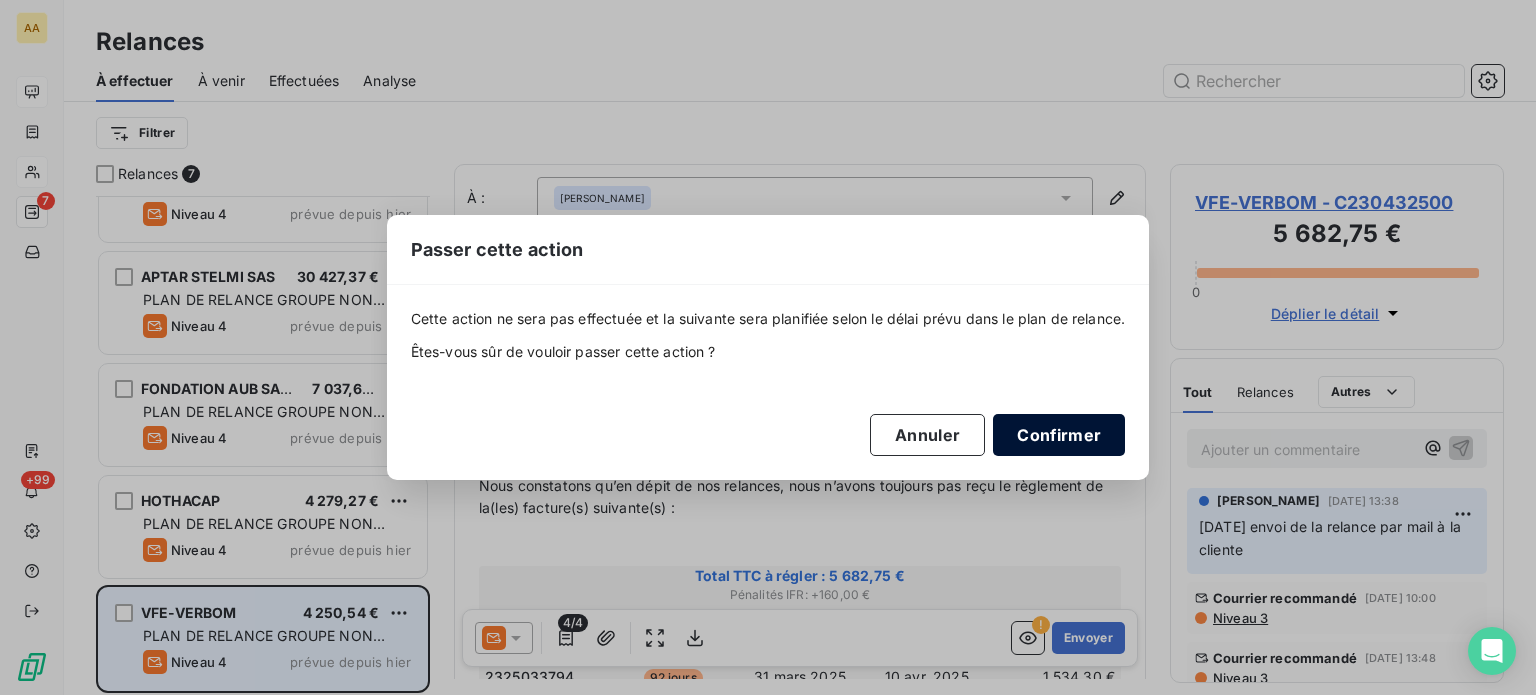click on "Confirmer" at bounding box center [1059, 435] 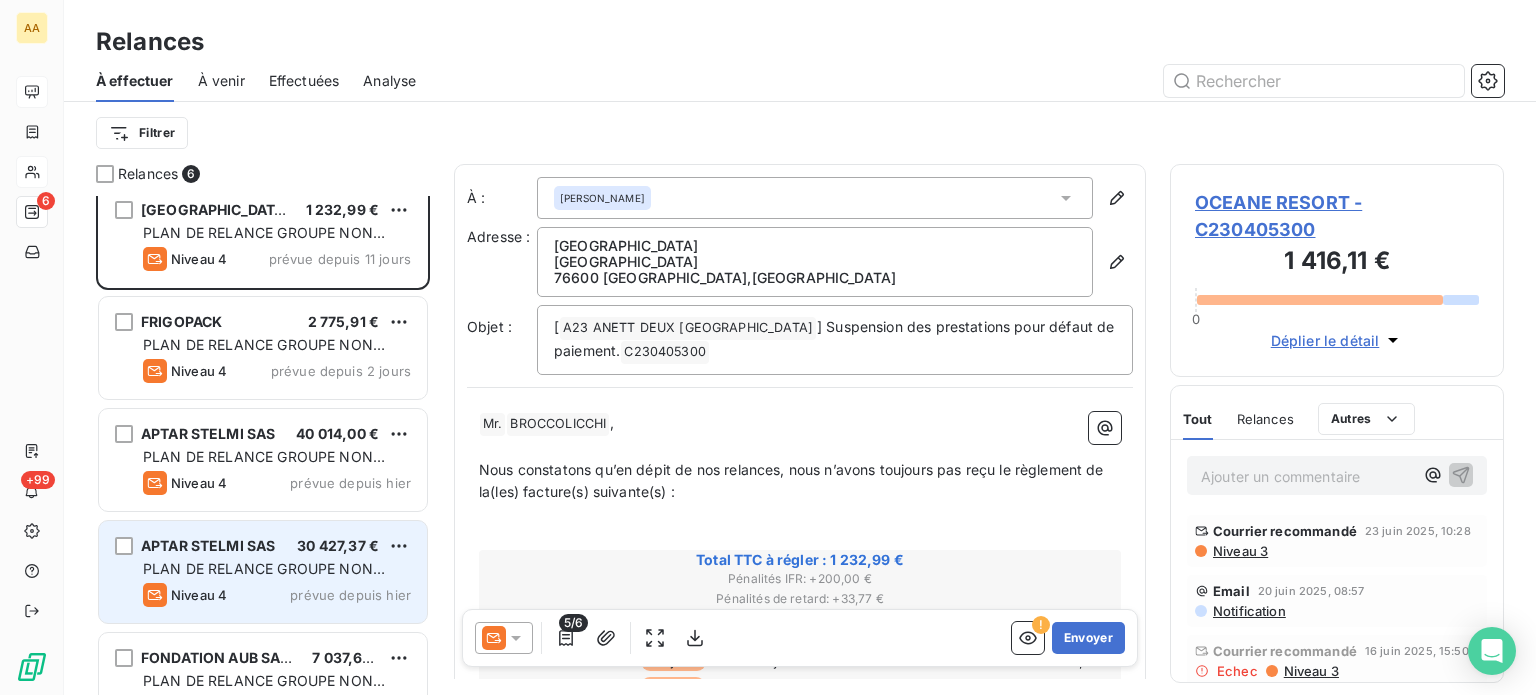scroll, scrollTop: 0, scrollLeft: 0, axis: both 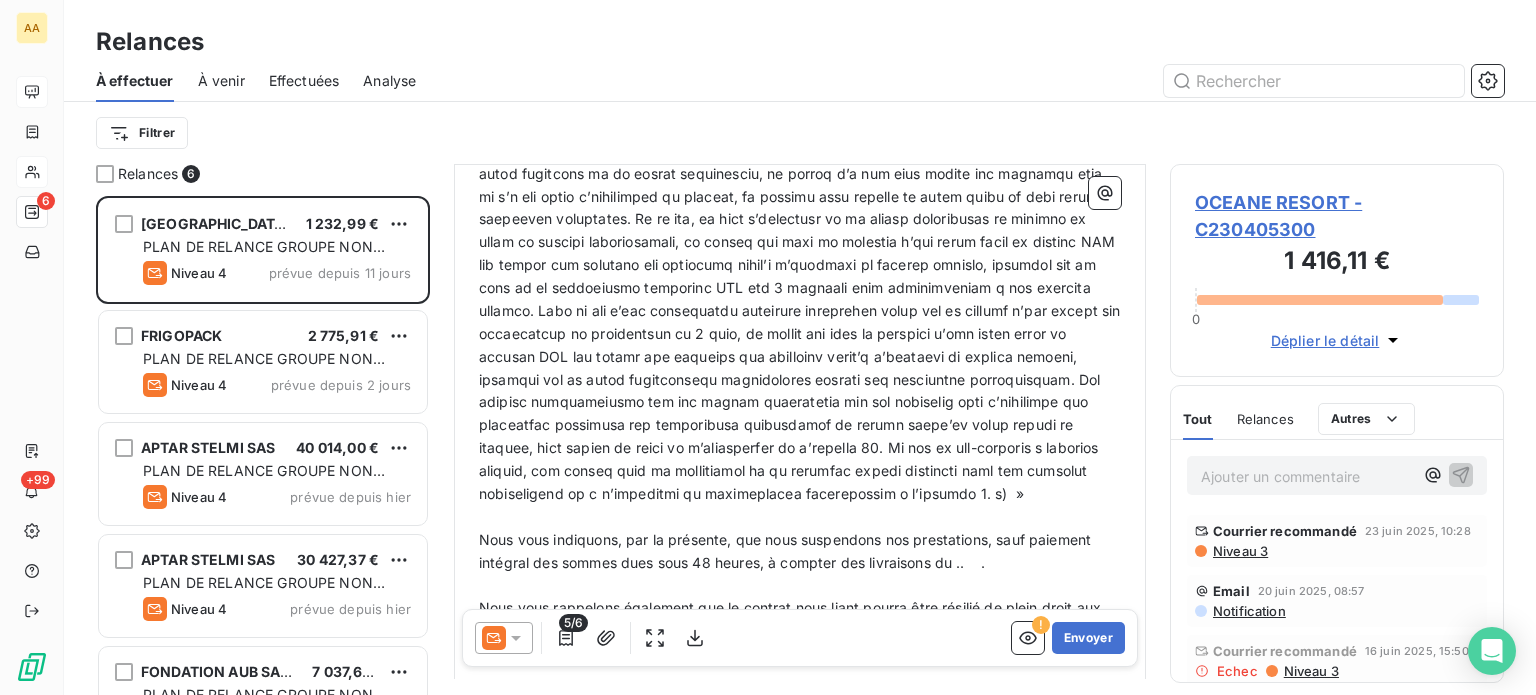 click on "Nous vous indiquons, par la présente, que nous suspendons nos prestations, sauf paiement intégral des sommes dues sous 48 heures, à compter des livraisons du ..    ." at bounding box center [787, 551] 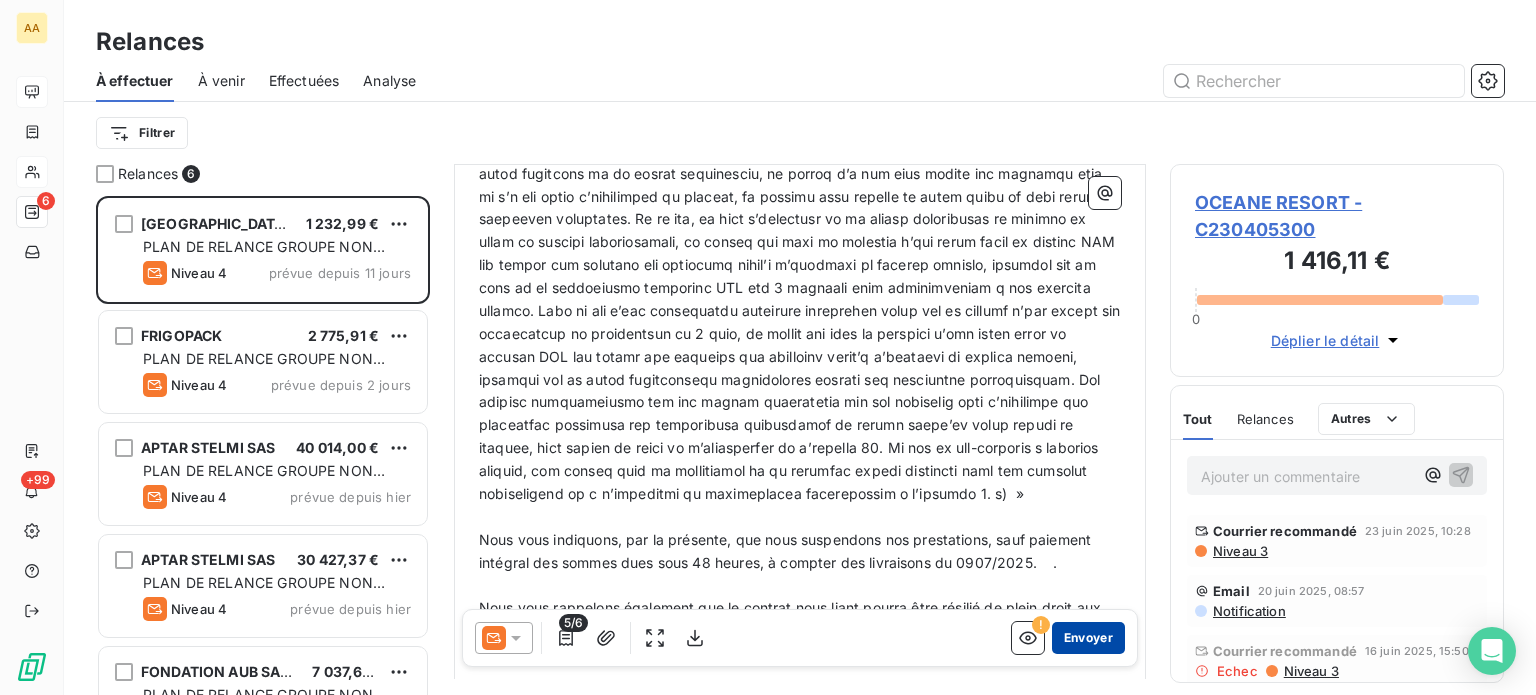 click on "Envoyer" at bounding box center (1088, 638) 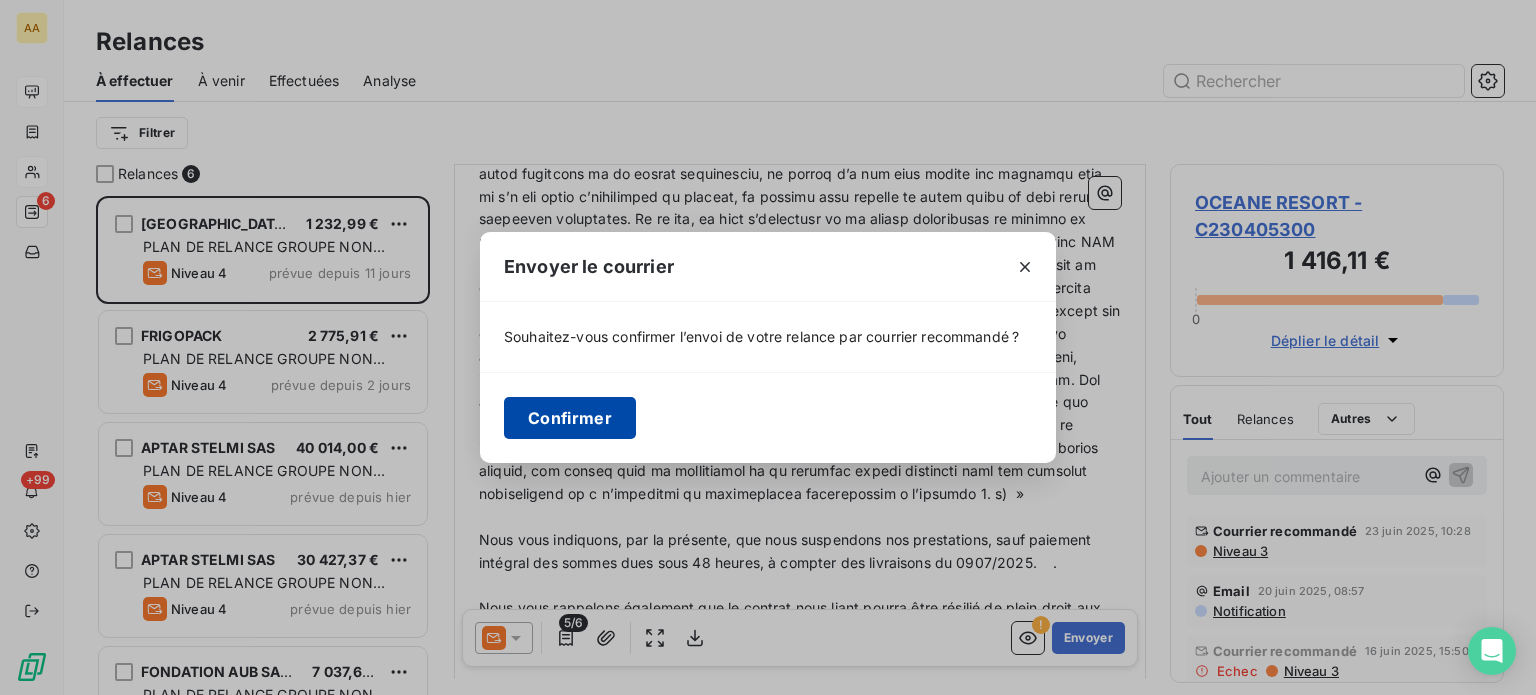 click on "Confirmer" at bounding box center (570, 418) 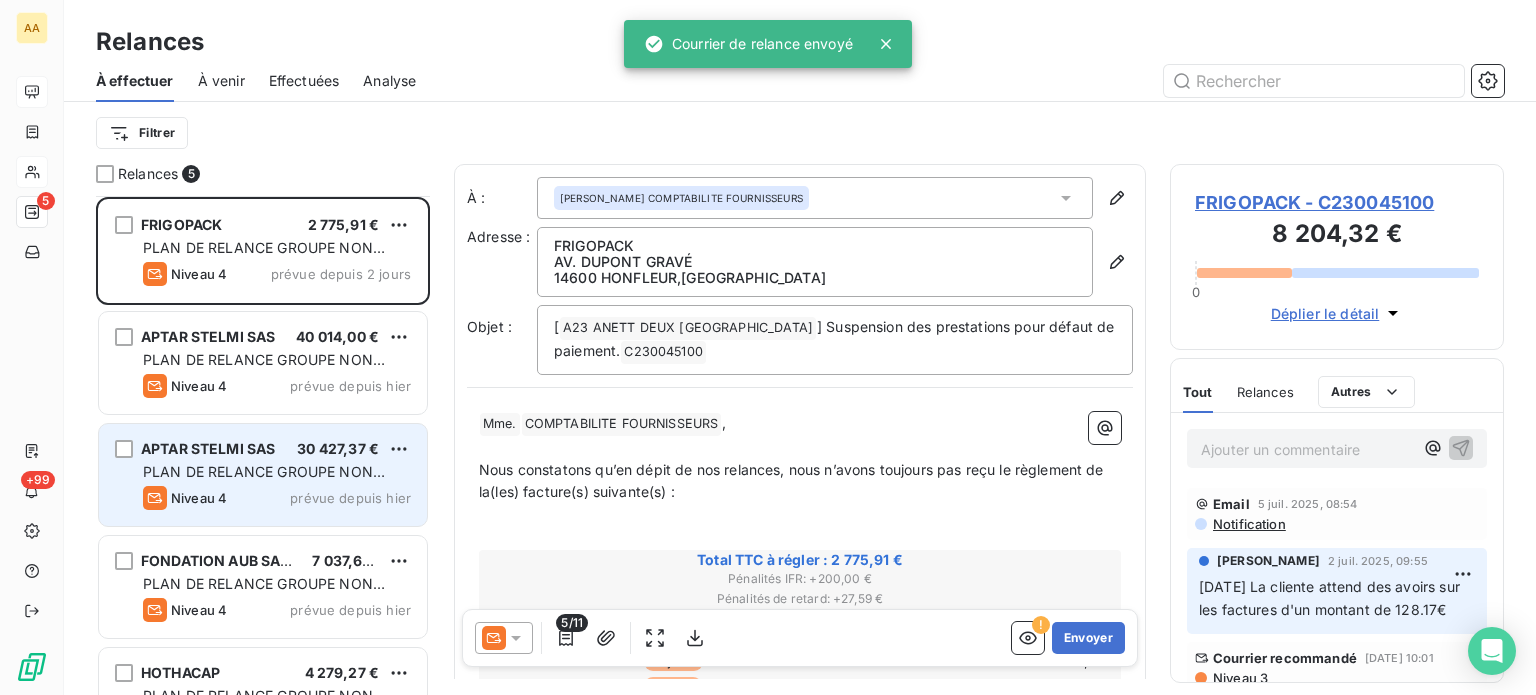 scroll, scrollTop: 61, scrollLeft: 0, axis: vertical 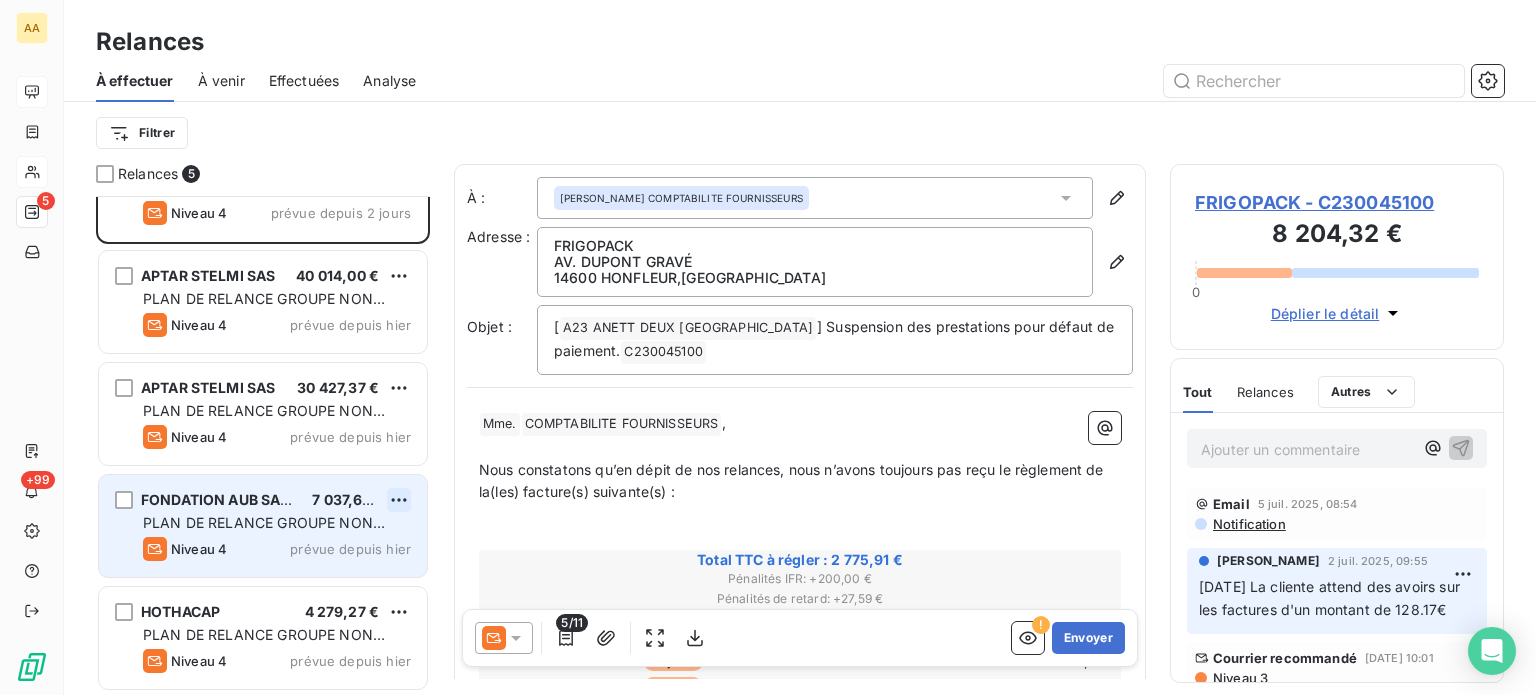 click on "AA 5 +99 Relances À effectuer À venir Effectuées Analyse Filtrer Relances 5 FRIGOPACK 2 775,91 € PLAN DE RELANCE GROUPE NON AUTOMATIQUE Niveau 4 prévue depuis 2 jours APTAR STELMI SAS 40 014,00 € PLAN DE RELANCE GROUPE NON AUTOMATIQUE Niveau 4 prévue depuis hier APTAR STELMI SAS 30 427,37 € PLAN DE RELANCE GROUPE NON AUTOMATIQUE Niveau 4 prévue depuis hier FONDATION AUB SANTE 7 037,64 € PLAN DE RELANCE GROUPE NON AUTOMATIQUE Niveau 4 prévue depuis hier HOTHACAP 4 279,27 € PLAN DE RELANCE GROUPE NON AUTOMATIQUE Niveau 4 prévue depuis hier À : Elisabeth COMPTABILITE FOURNISSEURS Adresse : FRIGOPACK AV. DUPONT GRAVÉ 14600   HONFLEUR ,  FRANCE Objet : [ A23 ANETT DEUX NORMANDIE ﻿ ] Suspension des prestations pour défaut de paiement.  C230045100 ﻿ ﻿ ﻿ Mme. ﻿ ﻿ COMPTABILITE FOURNISSEURS ﻿ , ﻿ Nous constatons qu’en dépit de nos relances, nous n’avons toujours pas reçu le règlement de la(les) facture(s) suivante(s) : ﻿ ﻿ Total TTC à régler :" at bounding box center (768, 347) 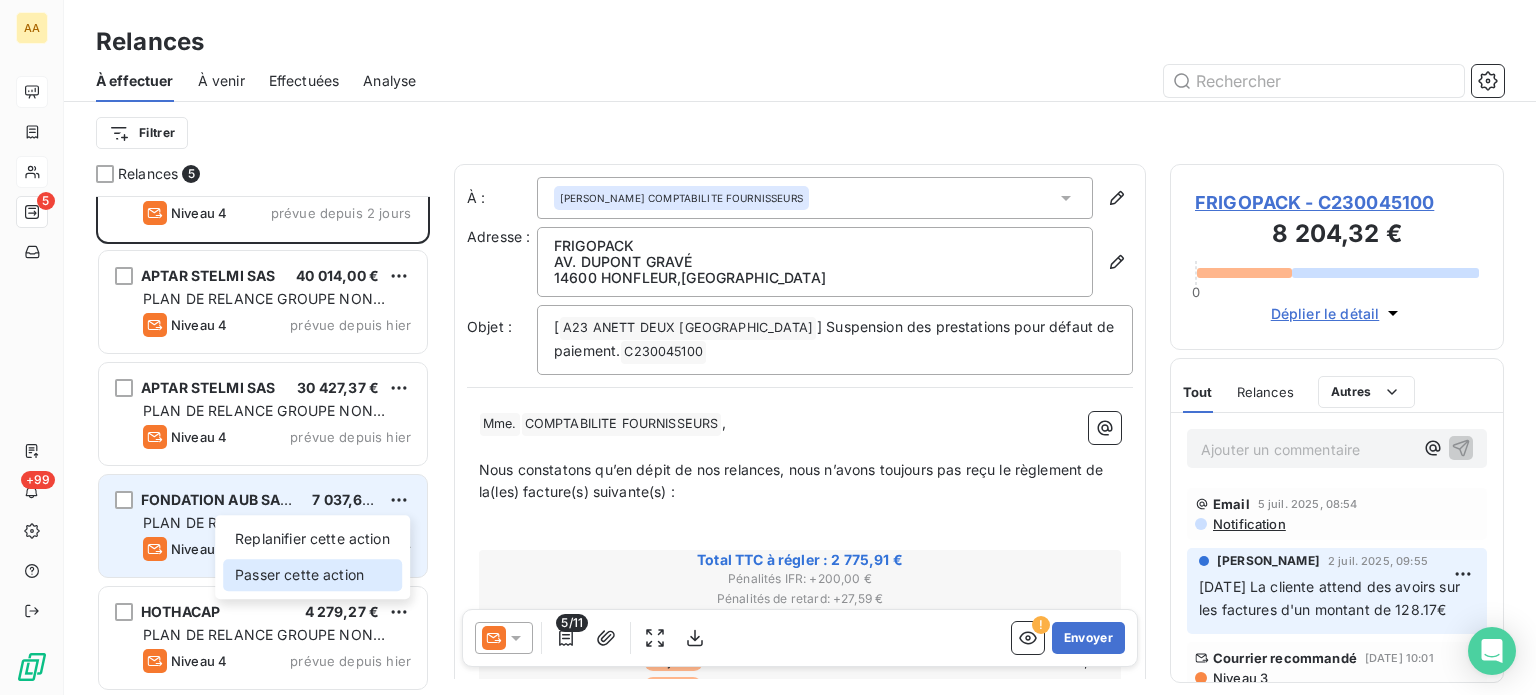 click on "Passer cette action" at bounding box center (312, 575) 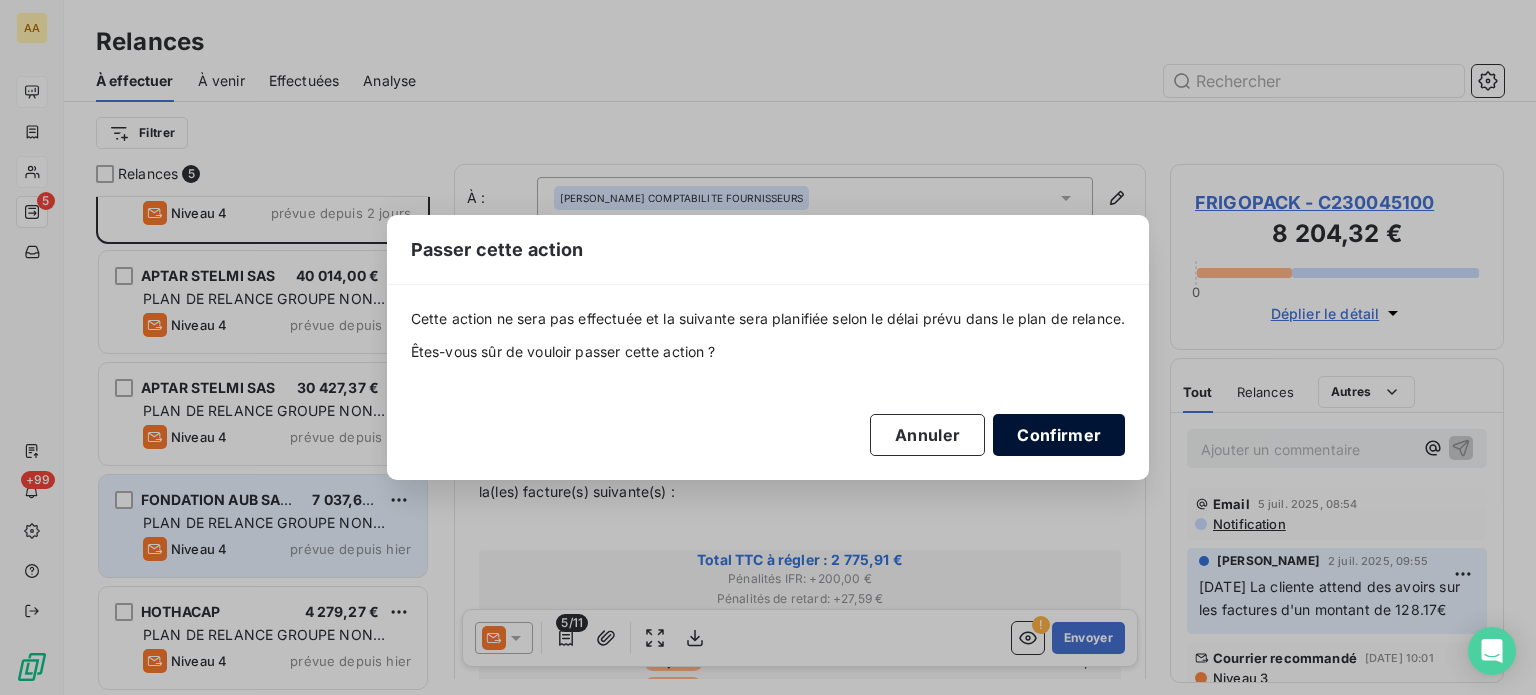 click on "Confirmer" at bounding box center (1059, 435) 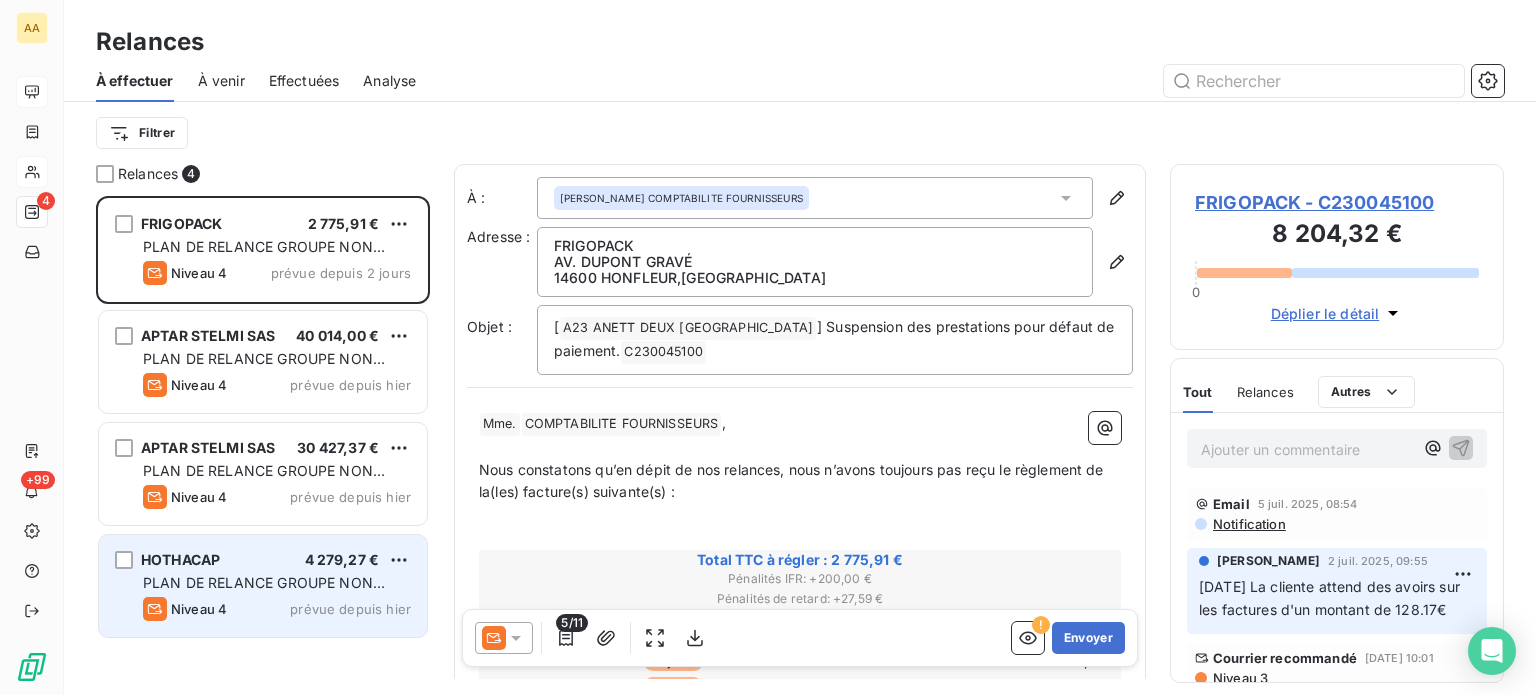 scroll, scrollTop: 0, scrollLeft: 0, axis: both 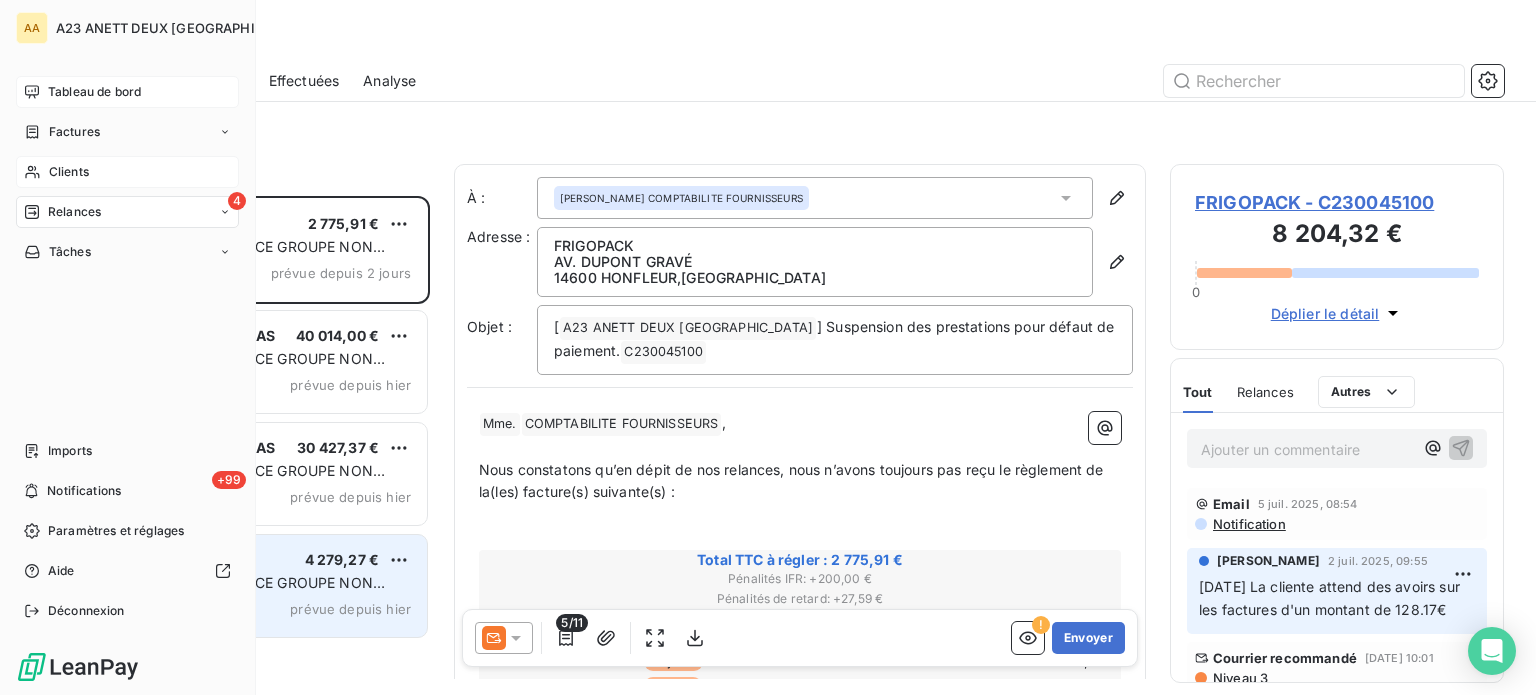 click on "Tableau de bord" at bounding box center (94, 92) 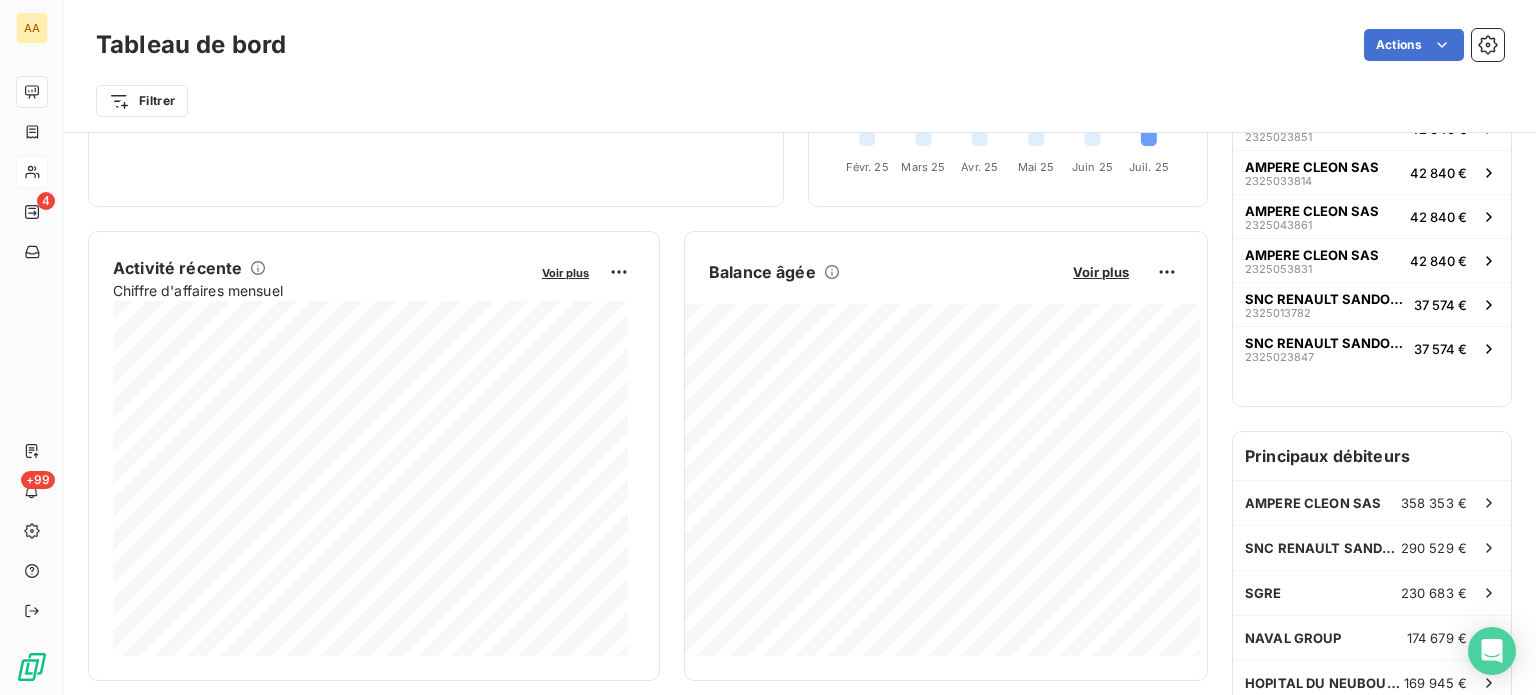 scroll, scrollTop: 102, scrollLeft: 0, axis: vertical 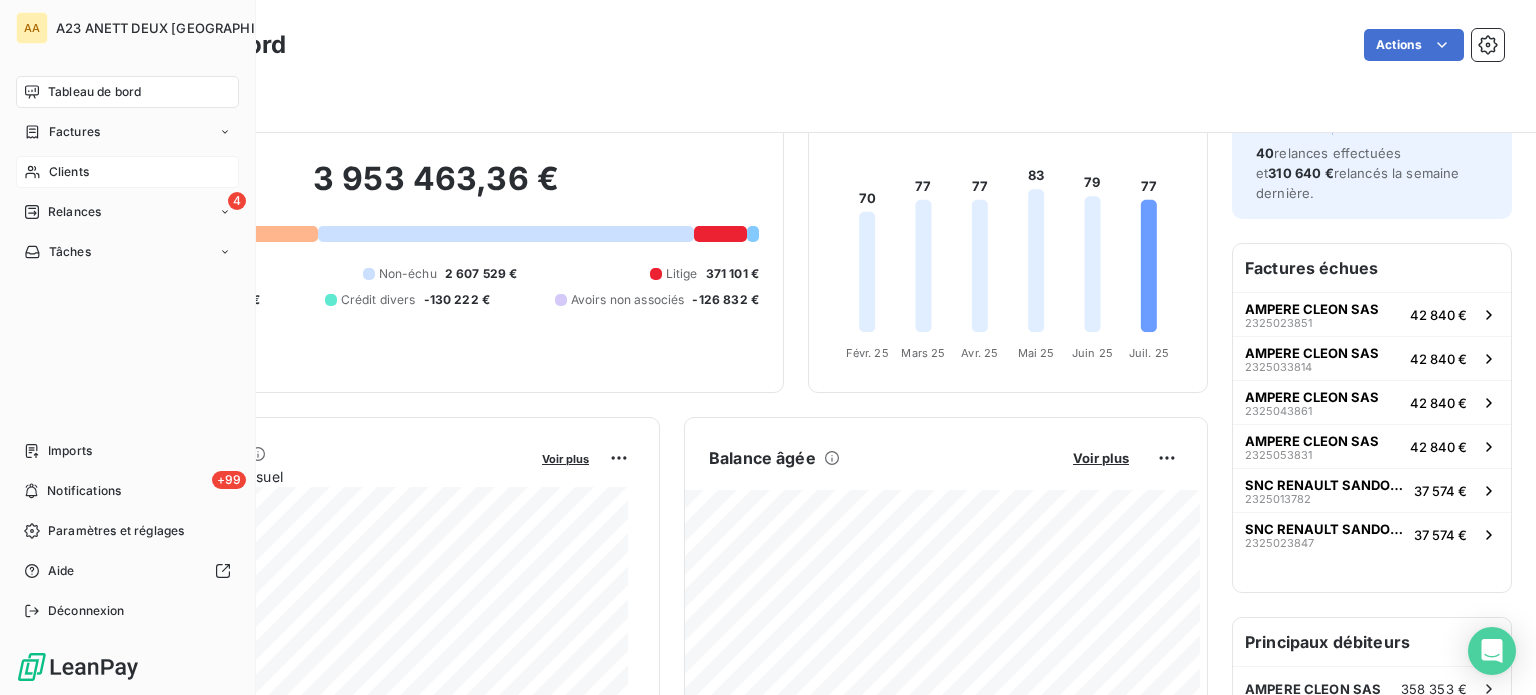 click on "Clients" at bounding box center (69, 172) 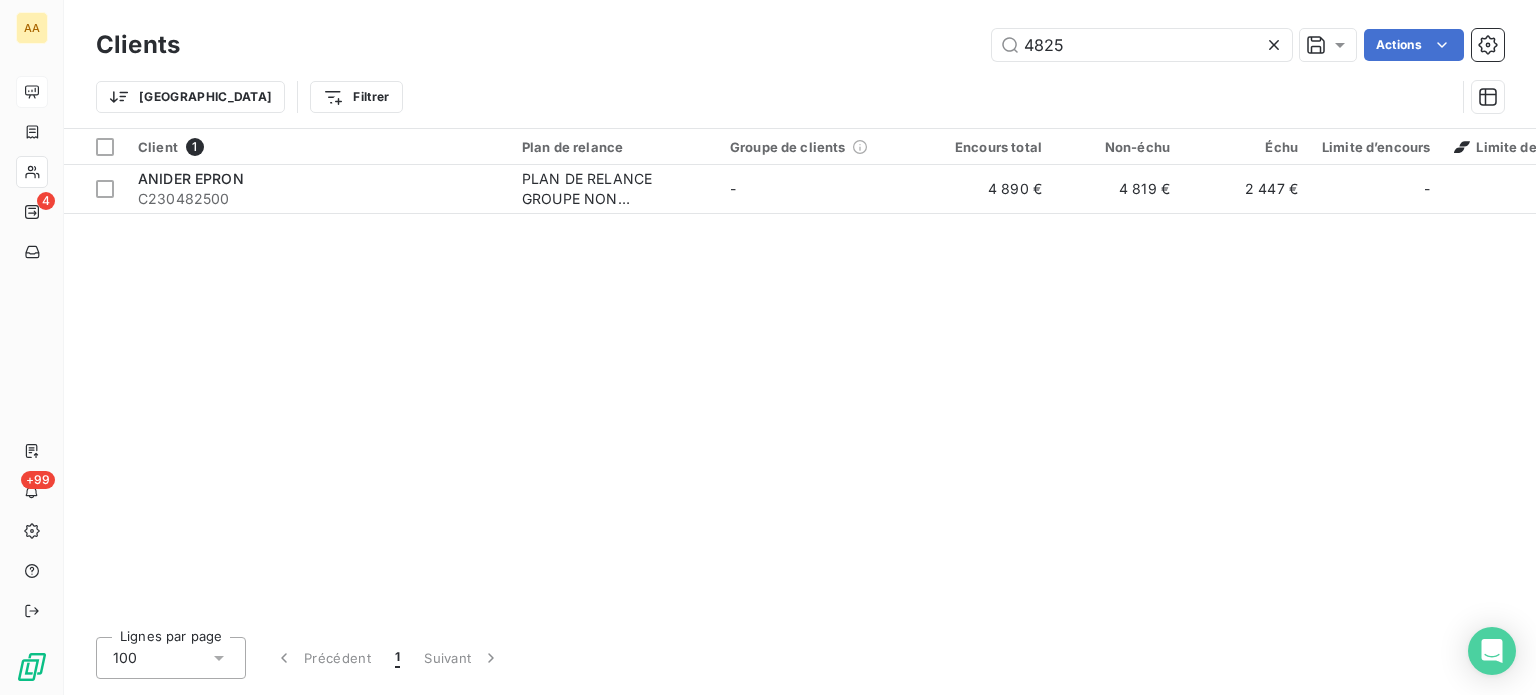 drag, startPoint x: 1076, startPoint y: 49, endPoint x: 916, endPoint y: 56, distance: 160.15305 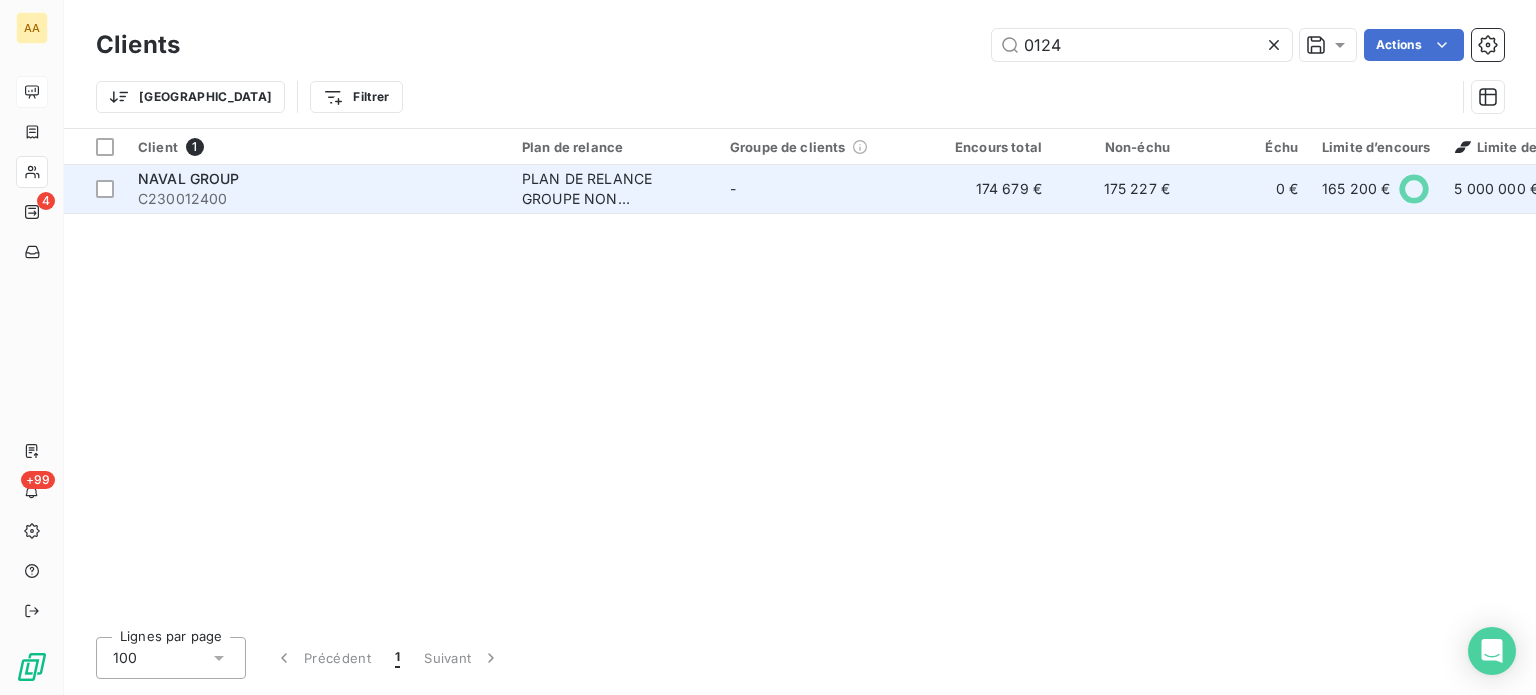 type on "0124" 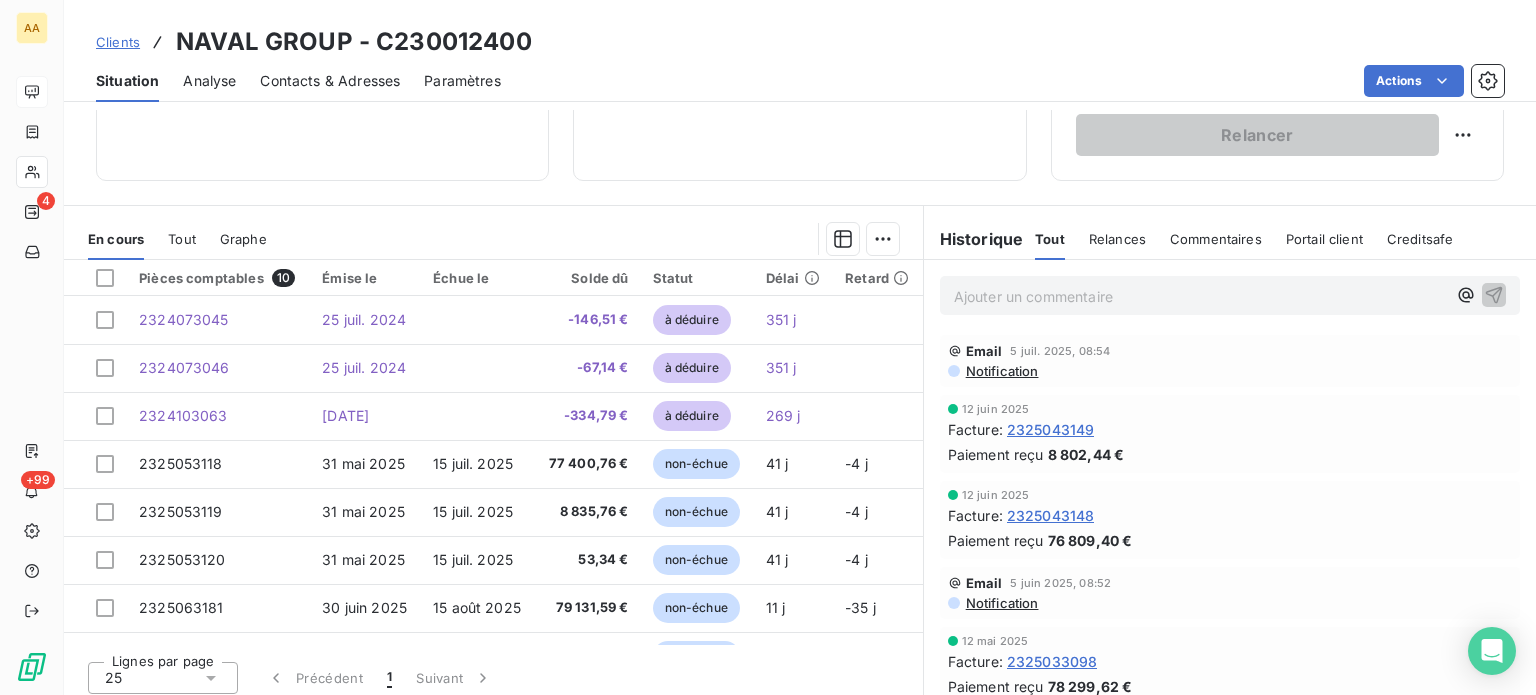 scroll, scrollTop: 350, scrollLeft: 0, axis: vertical 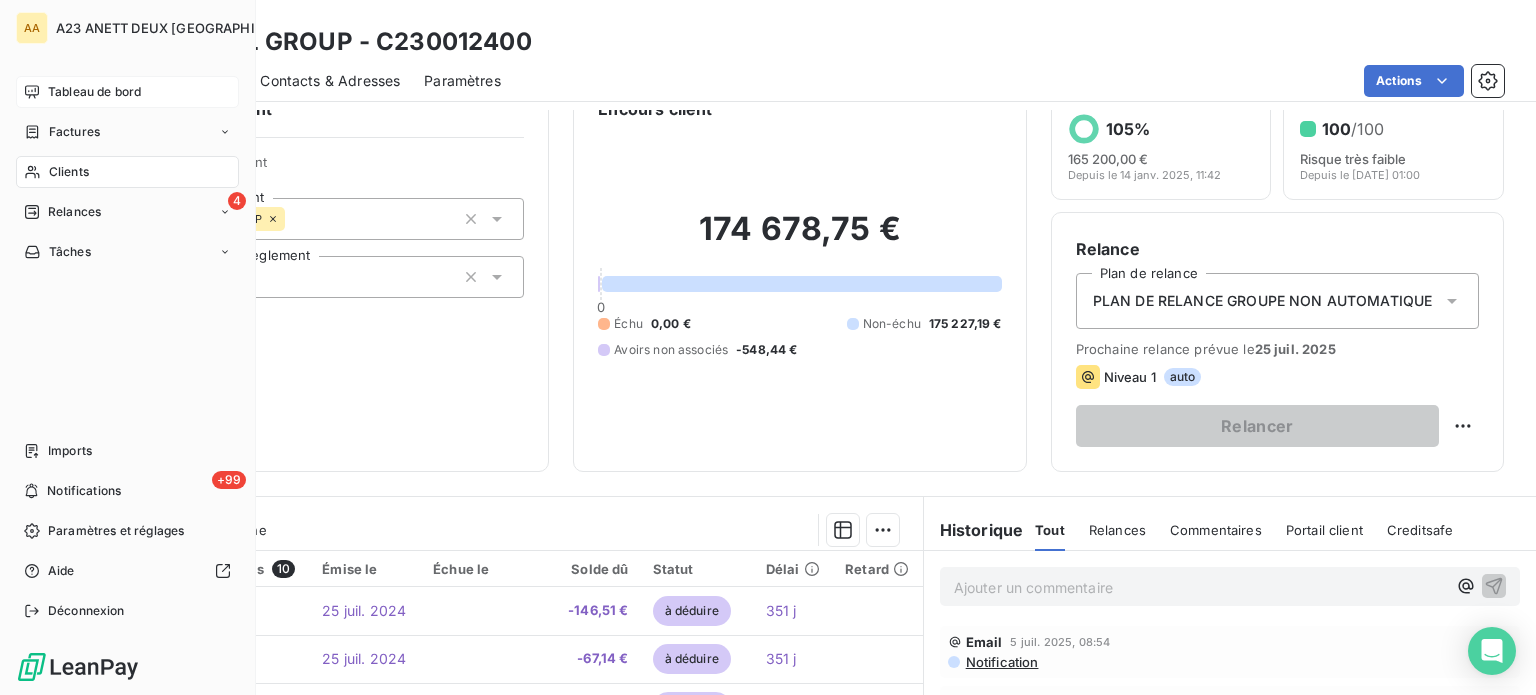 click on "Tableau de bord" at bounding box center [94, 92] 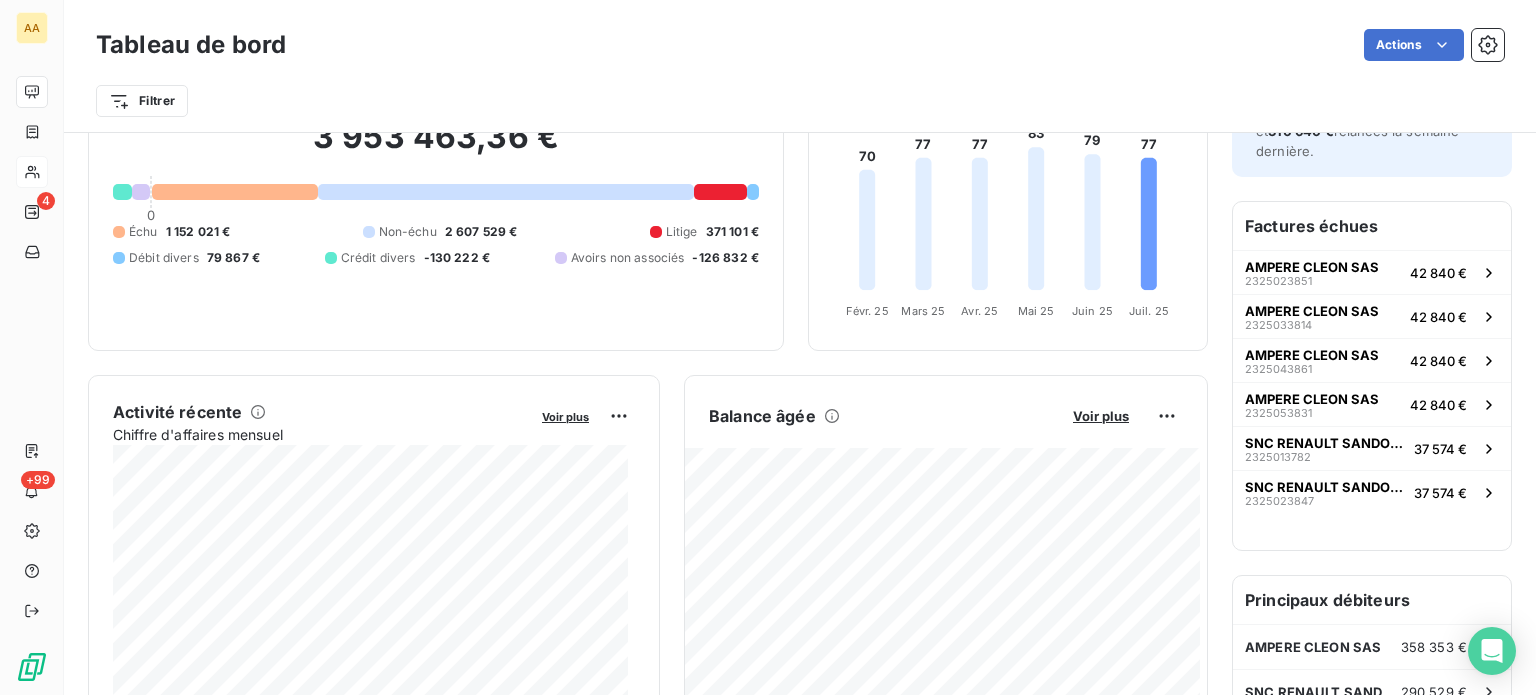 scroll, scrollTop: 100, scrollLeft: 0, axis: vertical 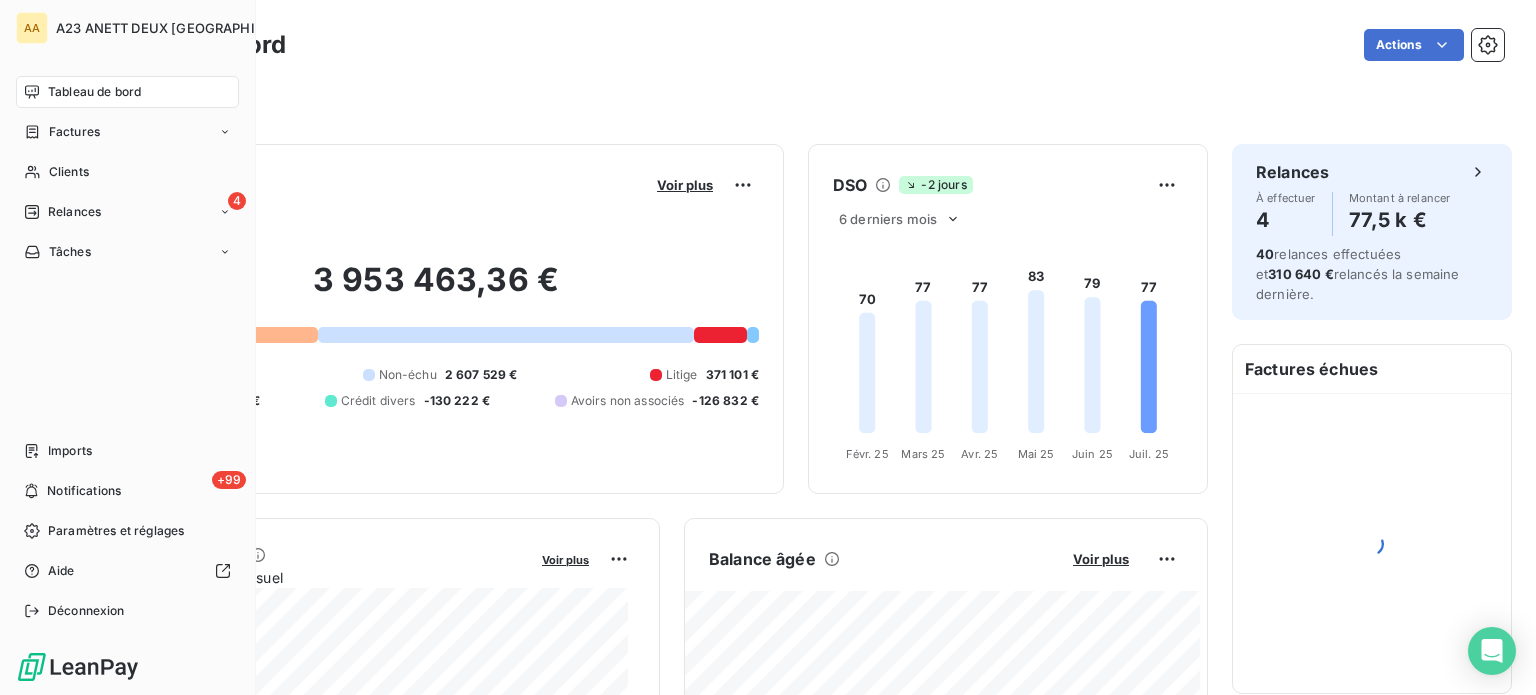 click on "Tableau de bord" at bounding box center (94, 92) 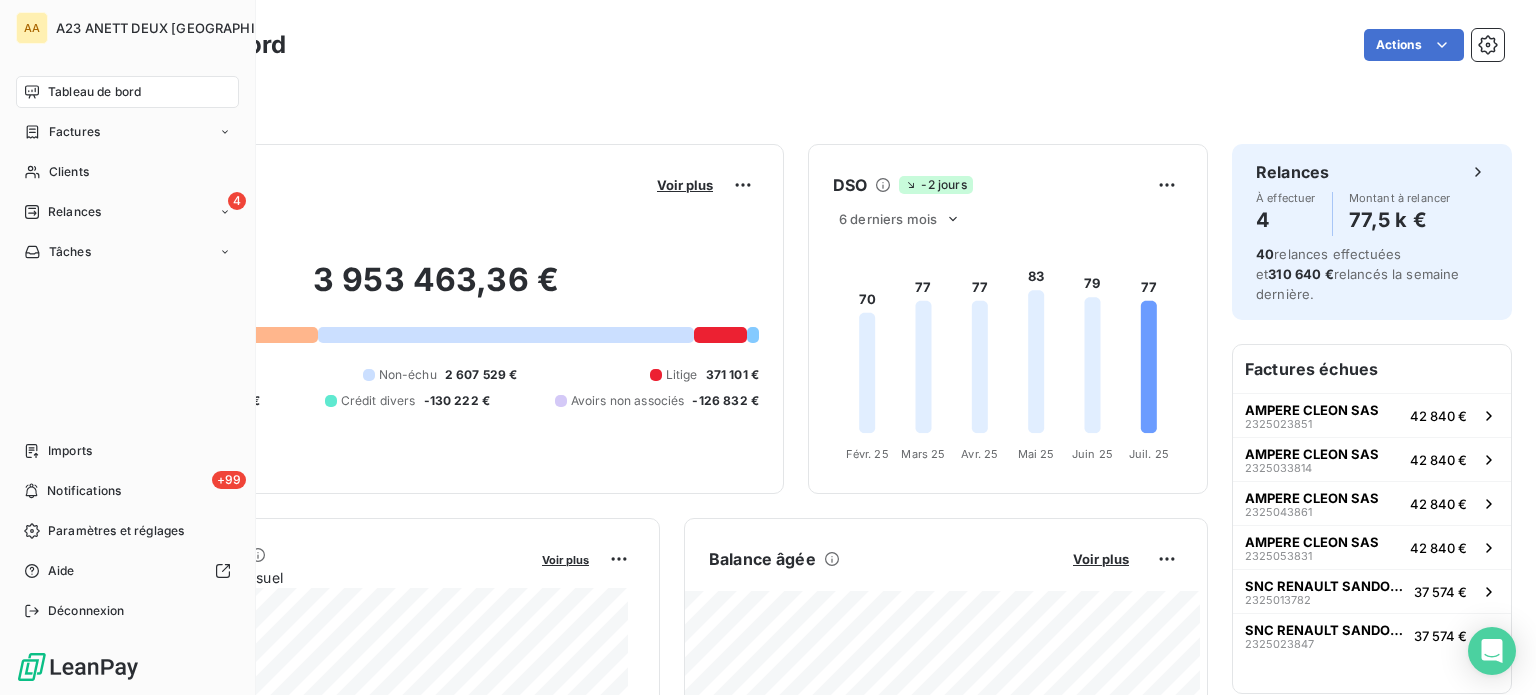 click on "Tableau de bord" at bounding box center [94, 92] 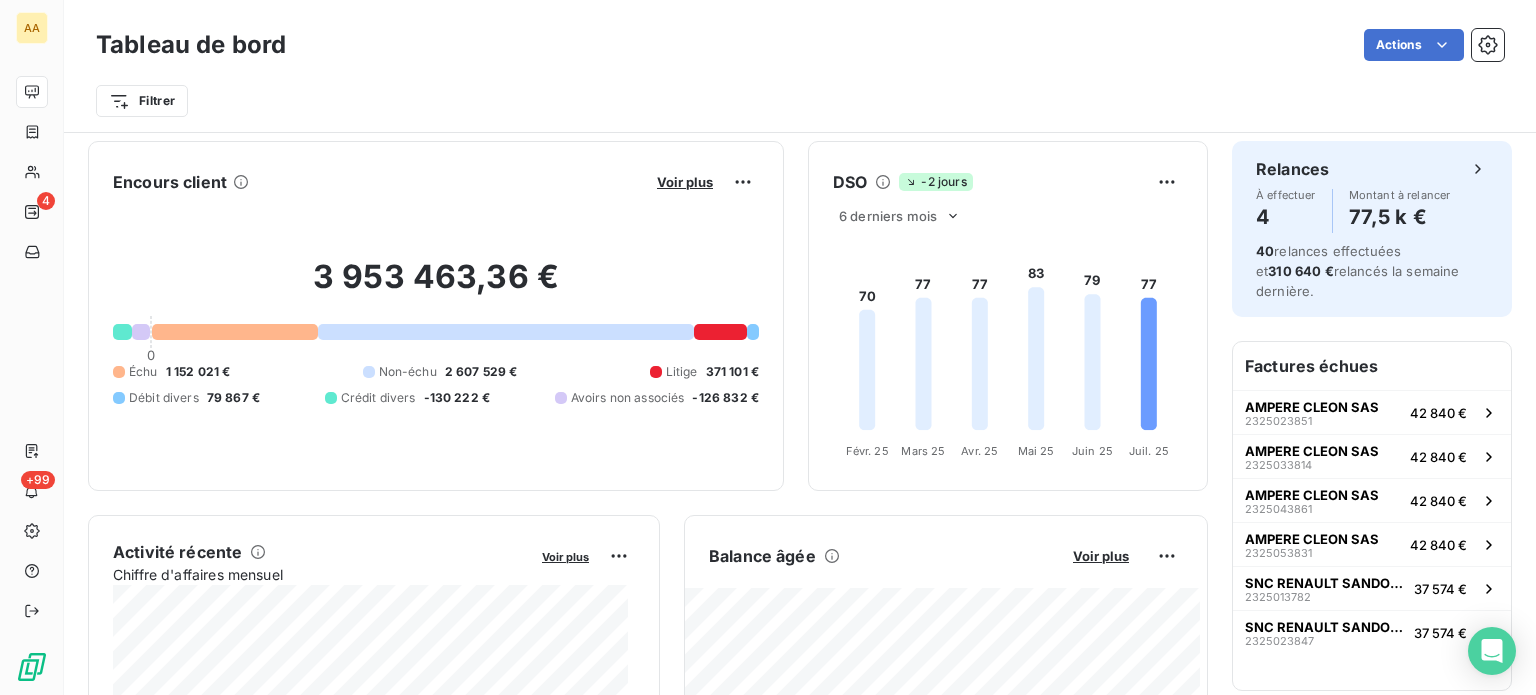 scroll, scrollTop: 2, scrollLeft: 0, axis: vertical 